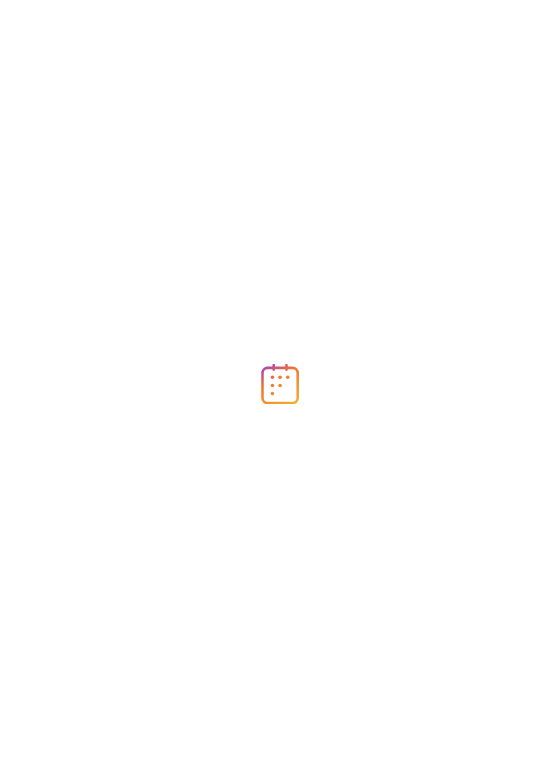 scroll, scrollTop: 0, scrollLeft: 0, axis: both 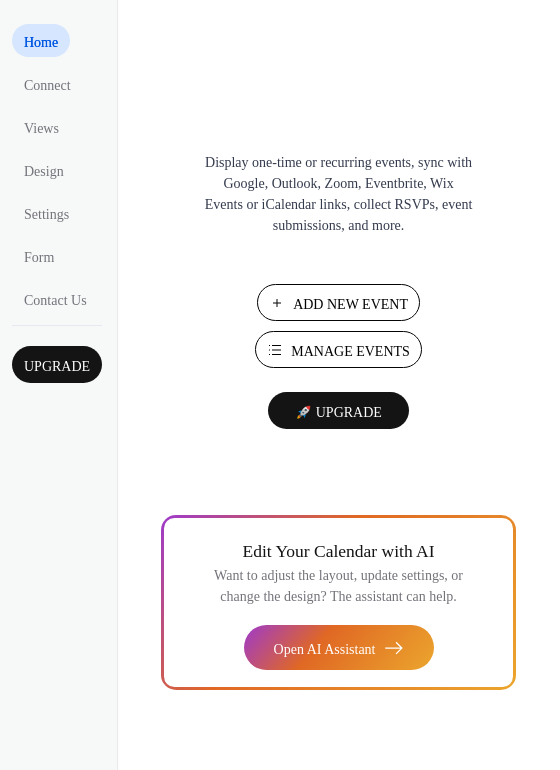 click on "Add New Event" at bounding box center [350, 304] 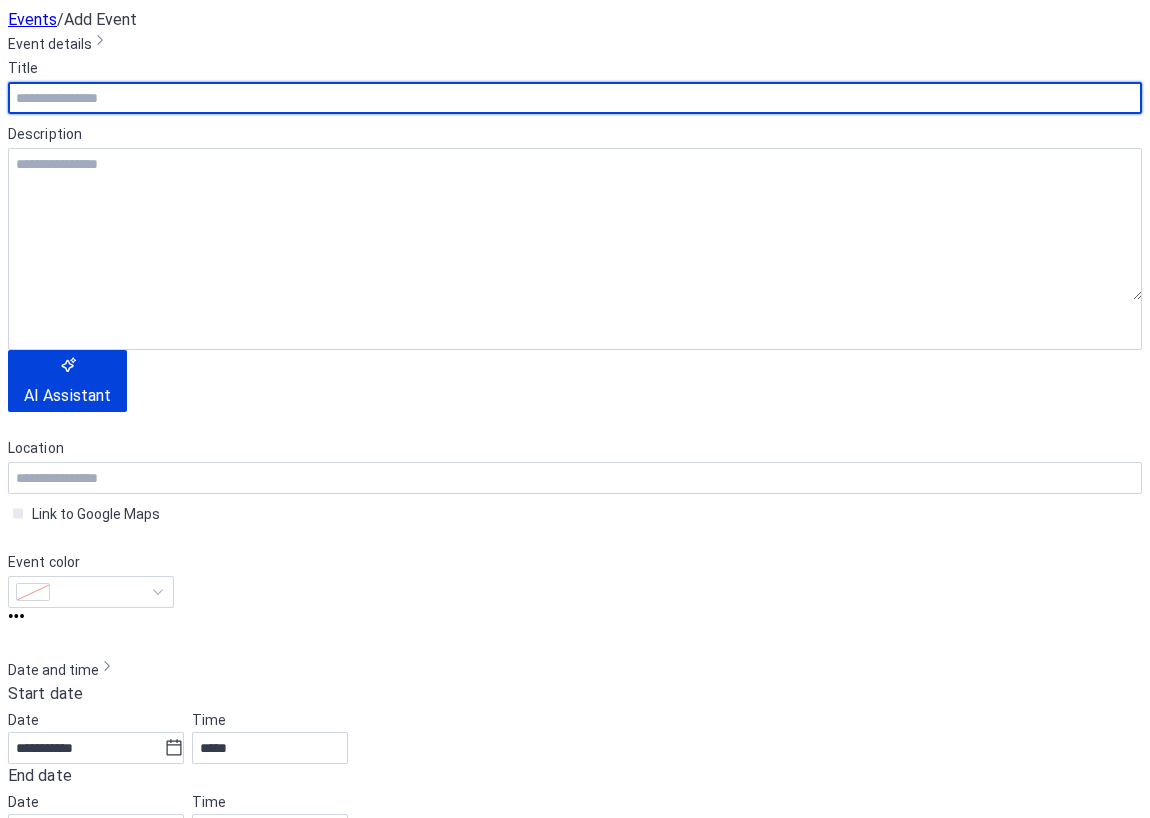scroll, scrollTop: 0, scrollLeft: 0, axis: both 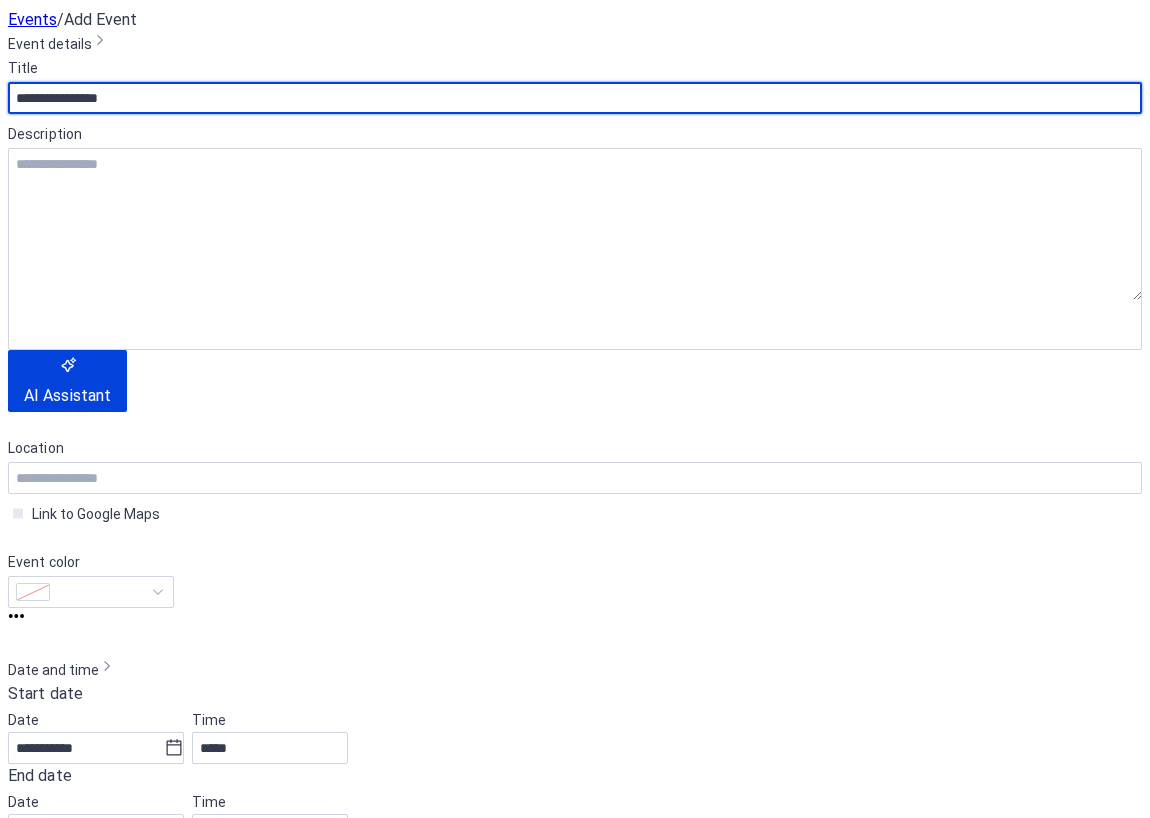 type on "**********" 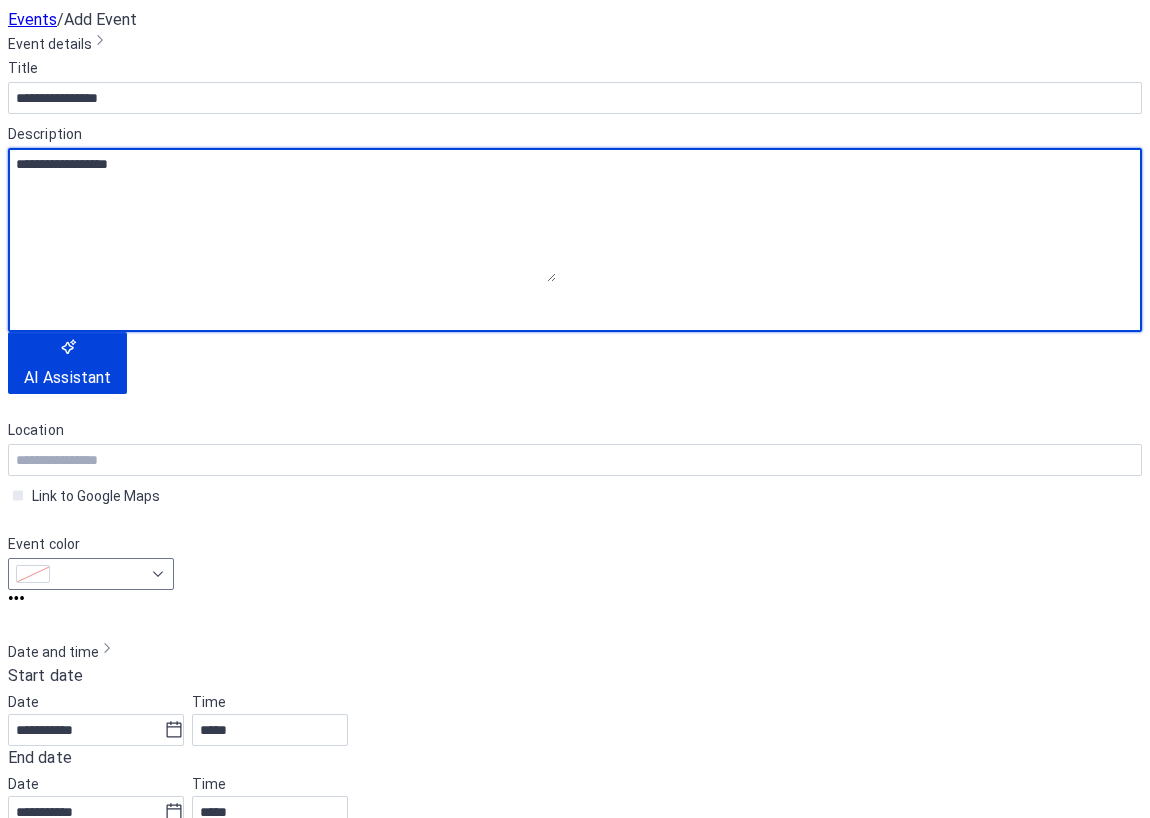 type on "**********" 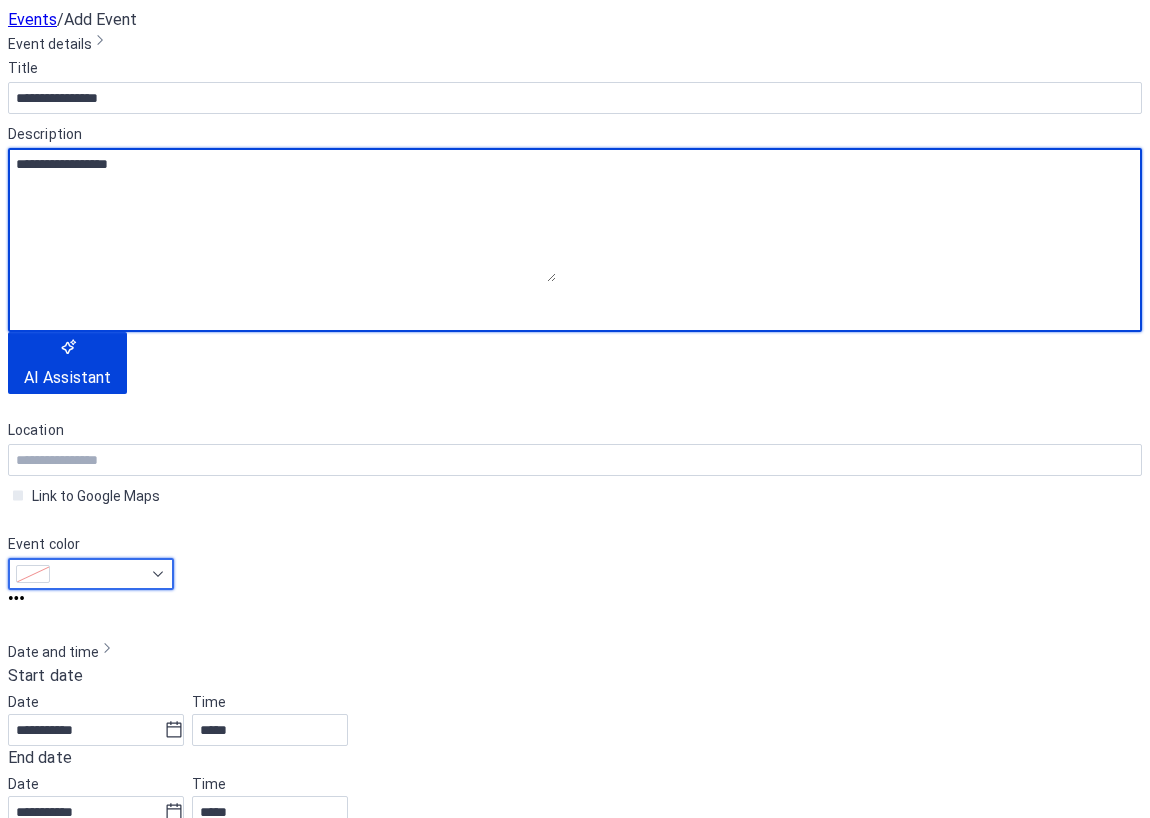 click at bounding box center (100, 574) 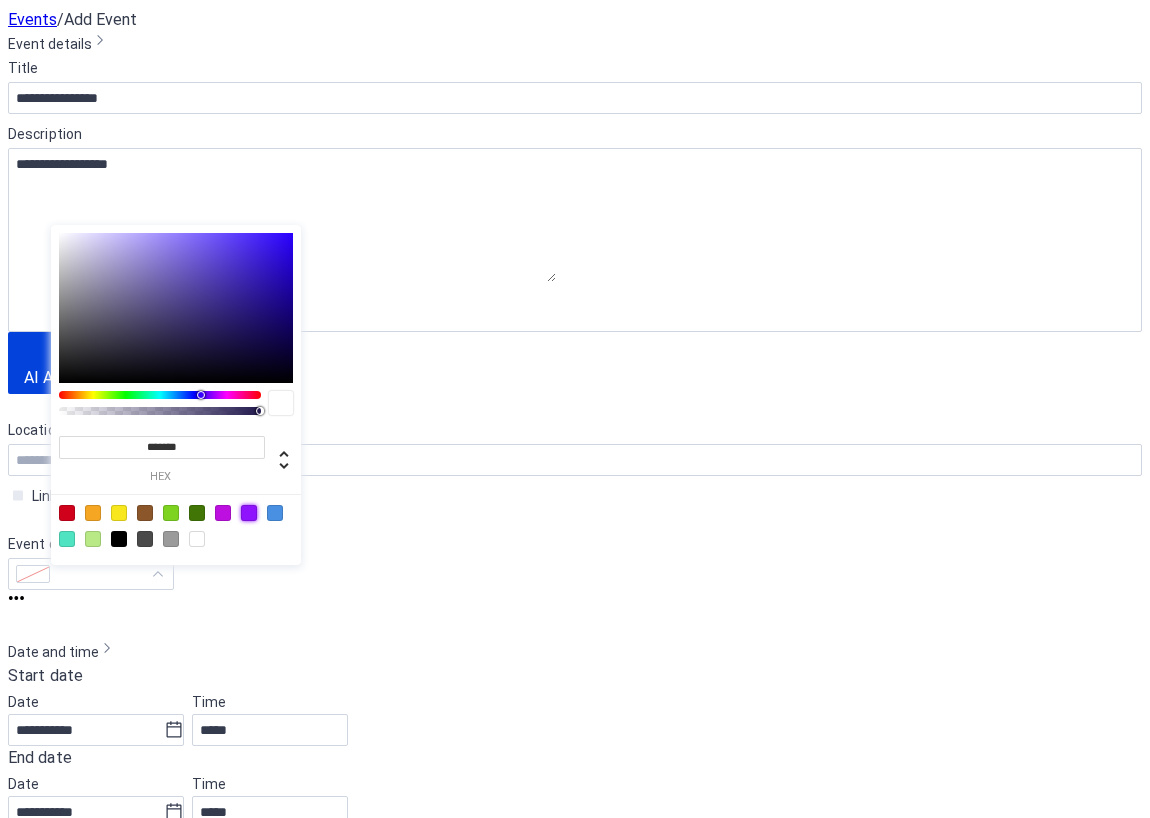 click at bounding box center (249, 513) 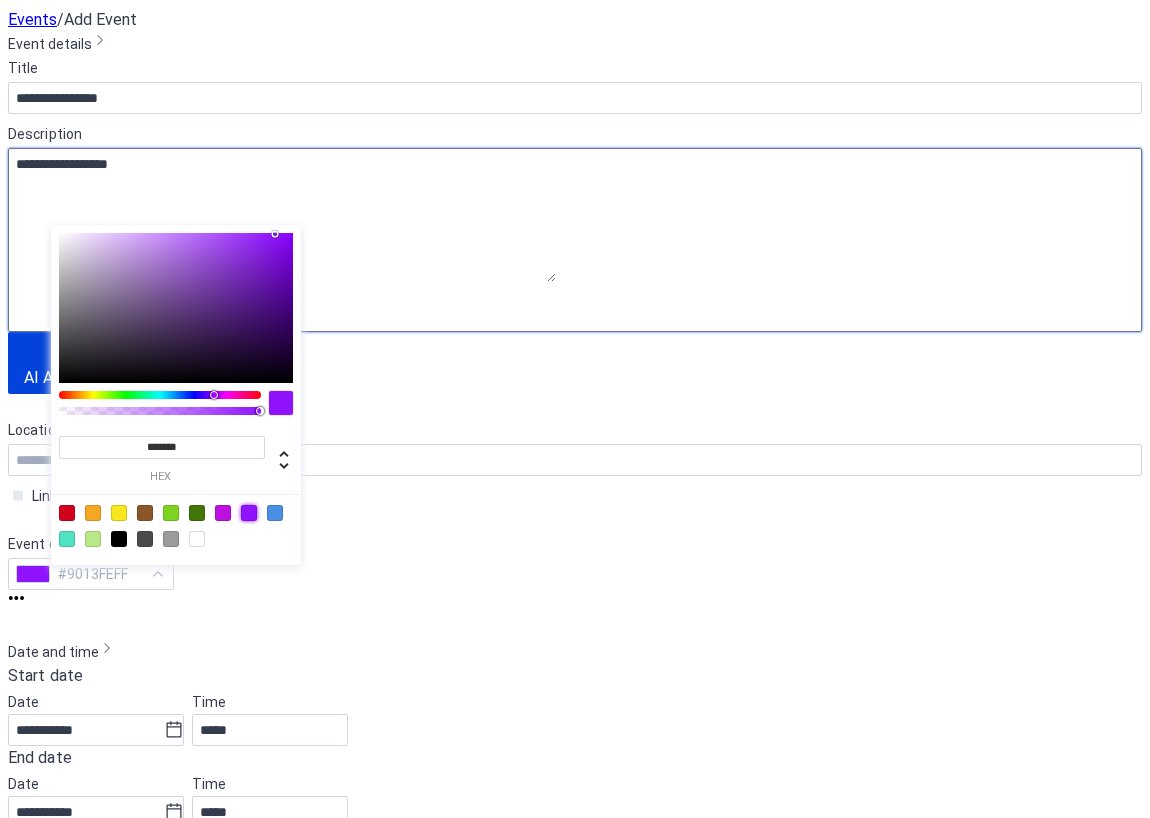 click on "**********" at bounding box center [282, 215] 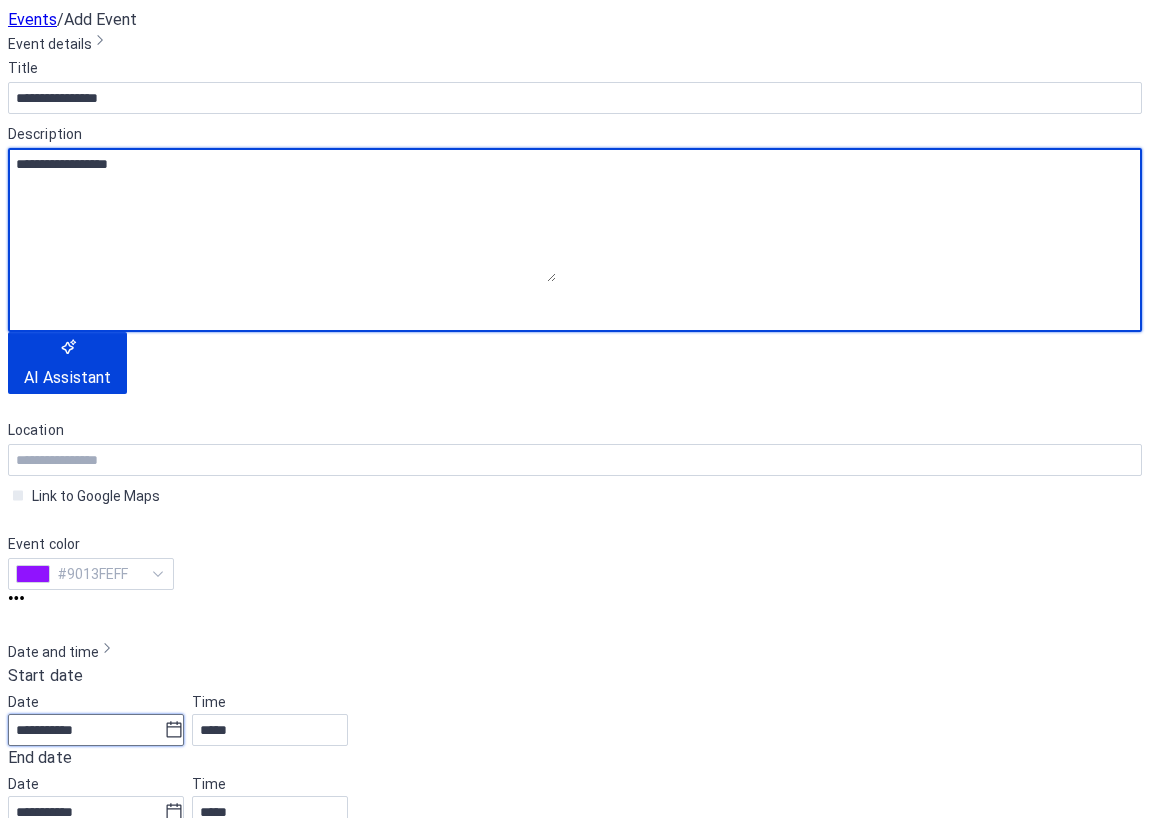 click on "A룸 오후 2~5, [LAST] B룸 오후 2~4, [LAST] B룸 오후 4~6, [LAST] A룸 오후 2~4, [LAST] A룸 오후 6~9, [LAST] A룸 오전 9~11, [LAST] A룸 오후 7~11, [LAST] B룸 오후 7~11, [LAST] B룸 오후 3~5, [LAST] A룸 오후 2~4, [LAST] B룸 오후 3~6, [LAST] B룸 오전 10~12, [LAST] A룸 오후 5~7, [LAST] A룸 오전 11~2, [LAST] A룸 오후 3~5, [LAST] B룸 오후 2~5, [LAST] A룸 오후 1~3, [LAST] A룸 오전 11~12, [LAST] A룸 오후 6~9, [LAST] B룸 오전 10~12, [LAST] B룸 오후 3~6, [LAST] B룸 오전 9~11, [LAST]" at bounding box center [575, 409] 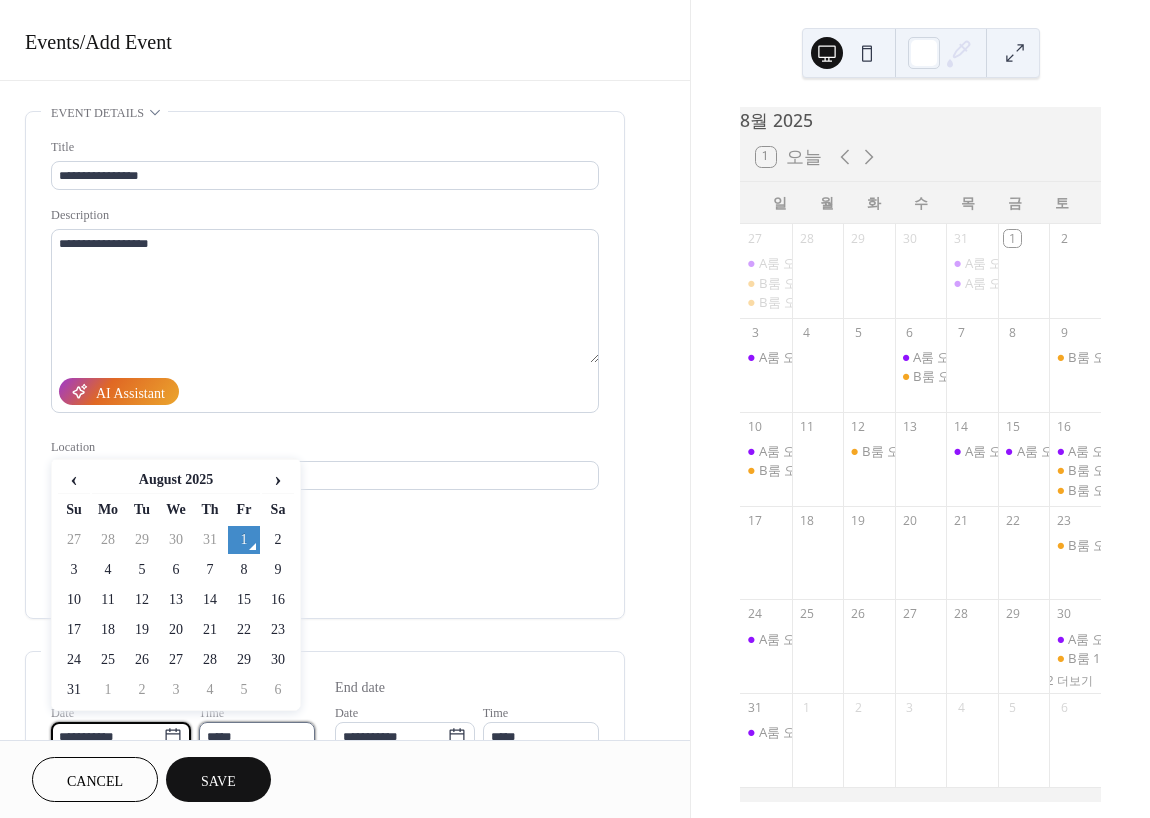 click on "*****" at bounding box center (257, 736) 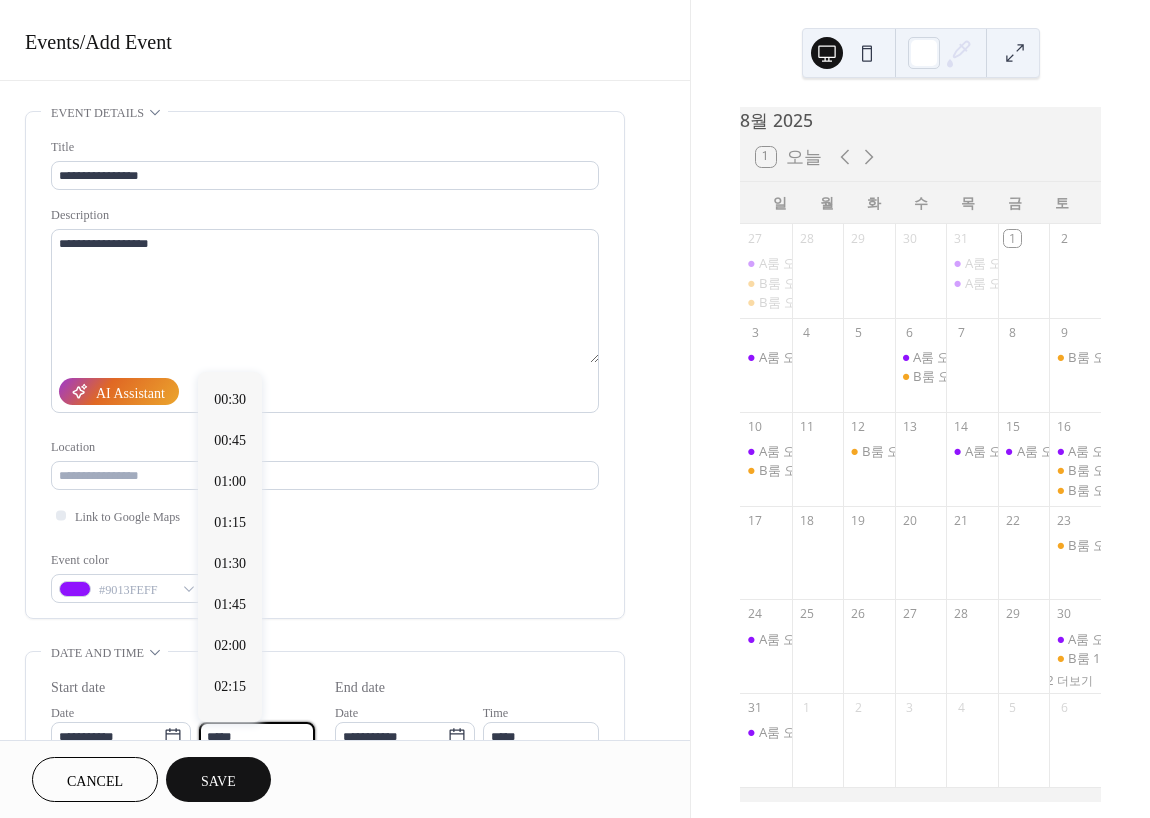 scroll, scrollTop: 68, scrollLeft: 0, axis: vertical 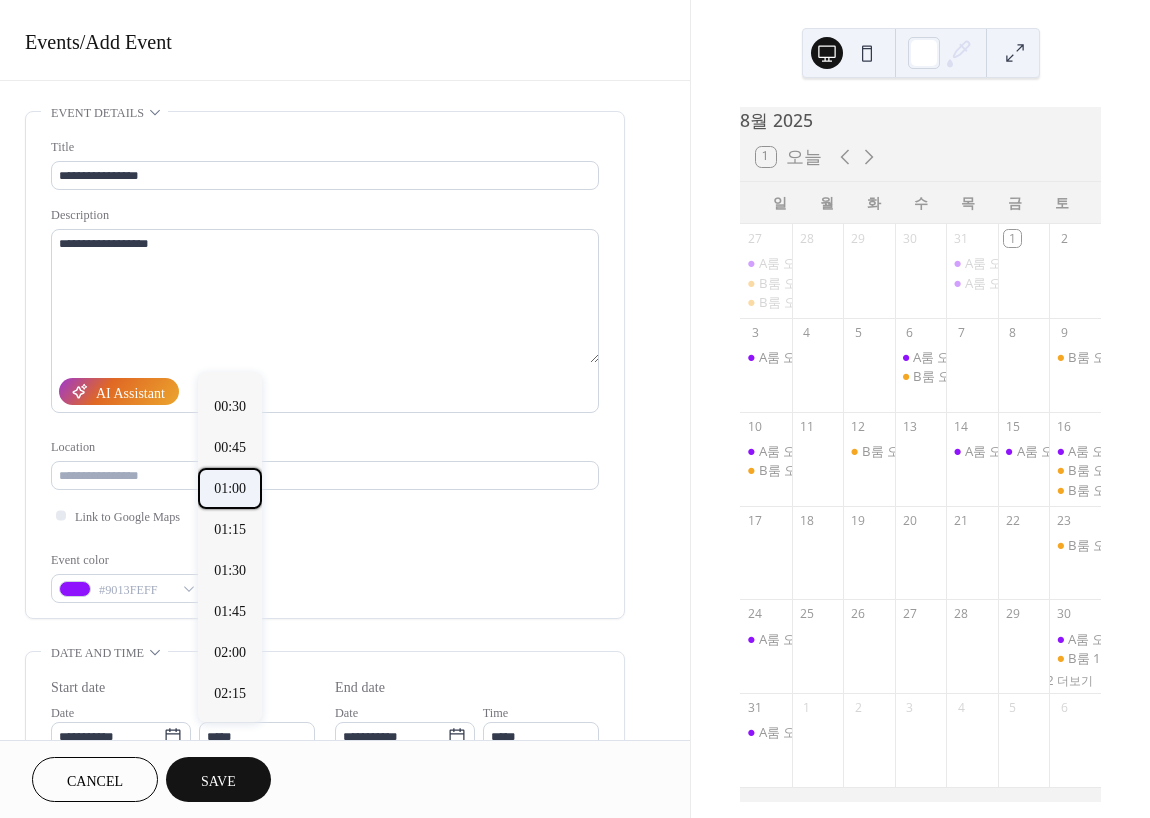 click on "01:00" at bounding box center (230, 488) 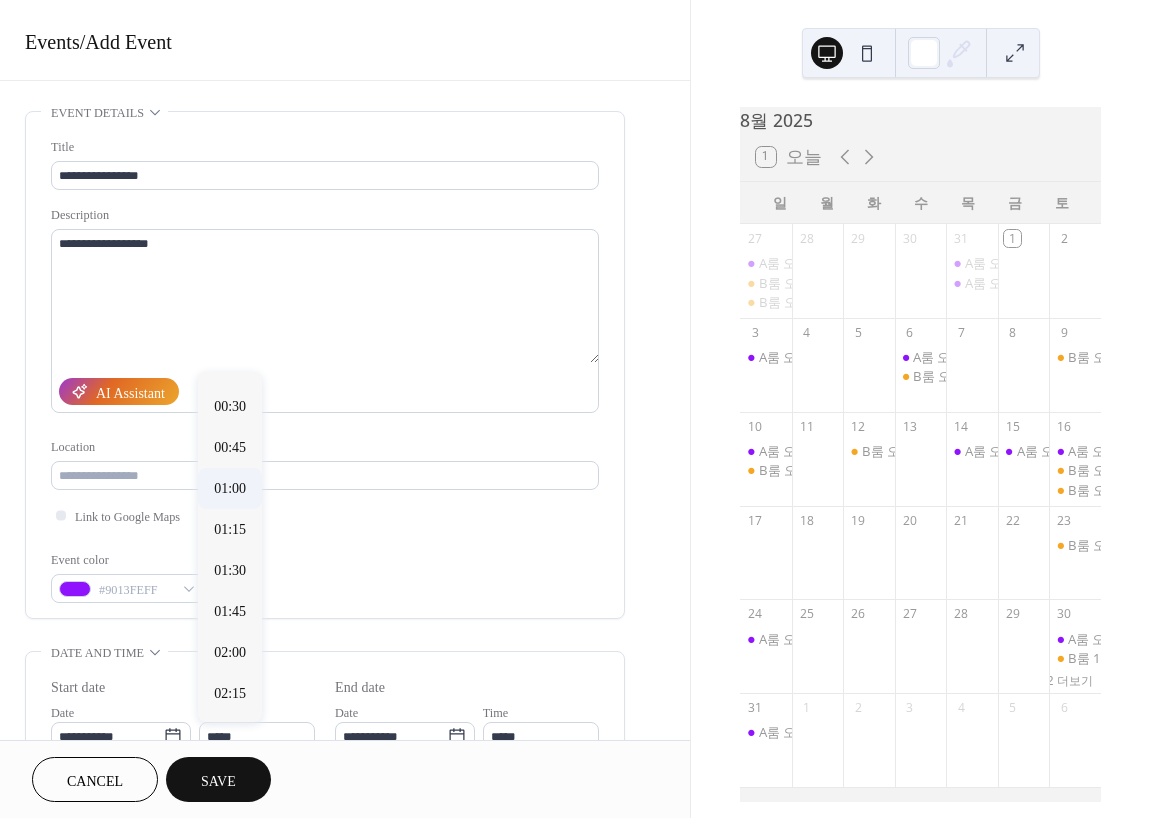 type on "*****" 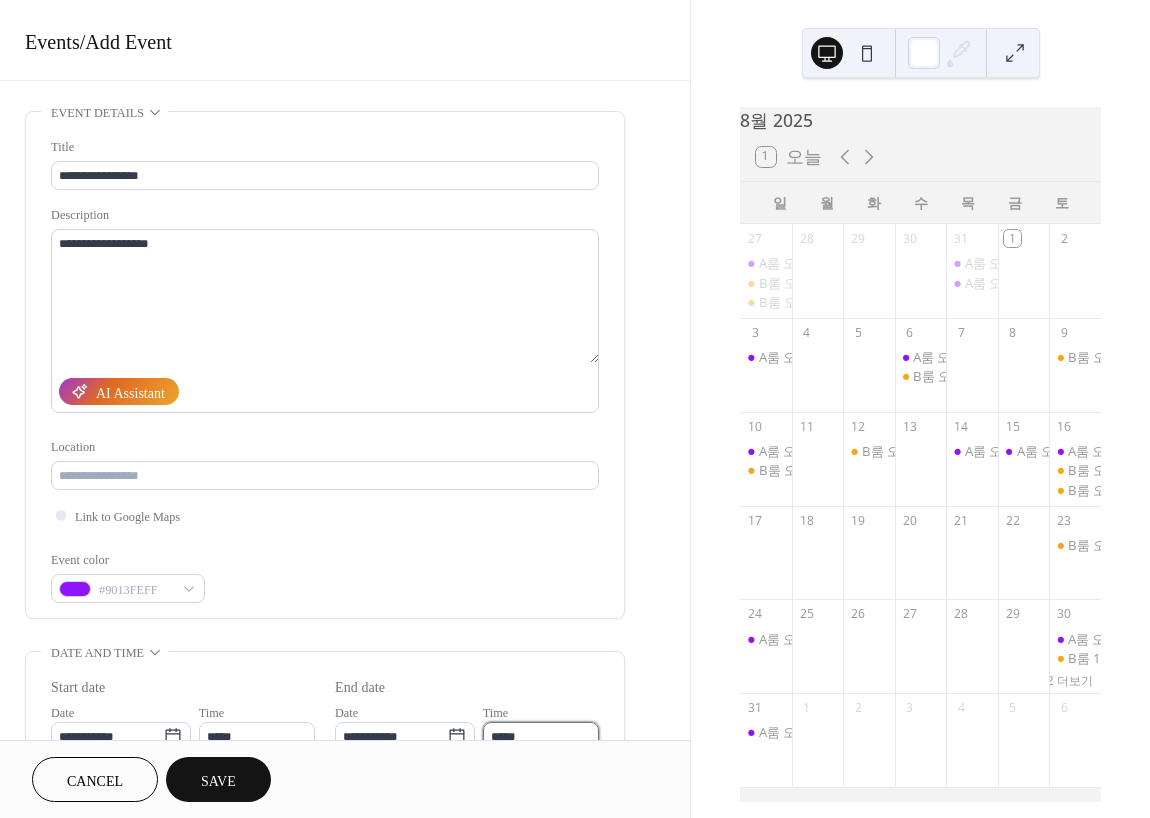 click on "*****" at bounding box center [541, 736] 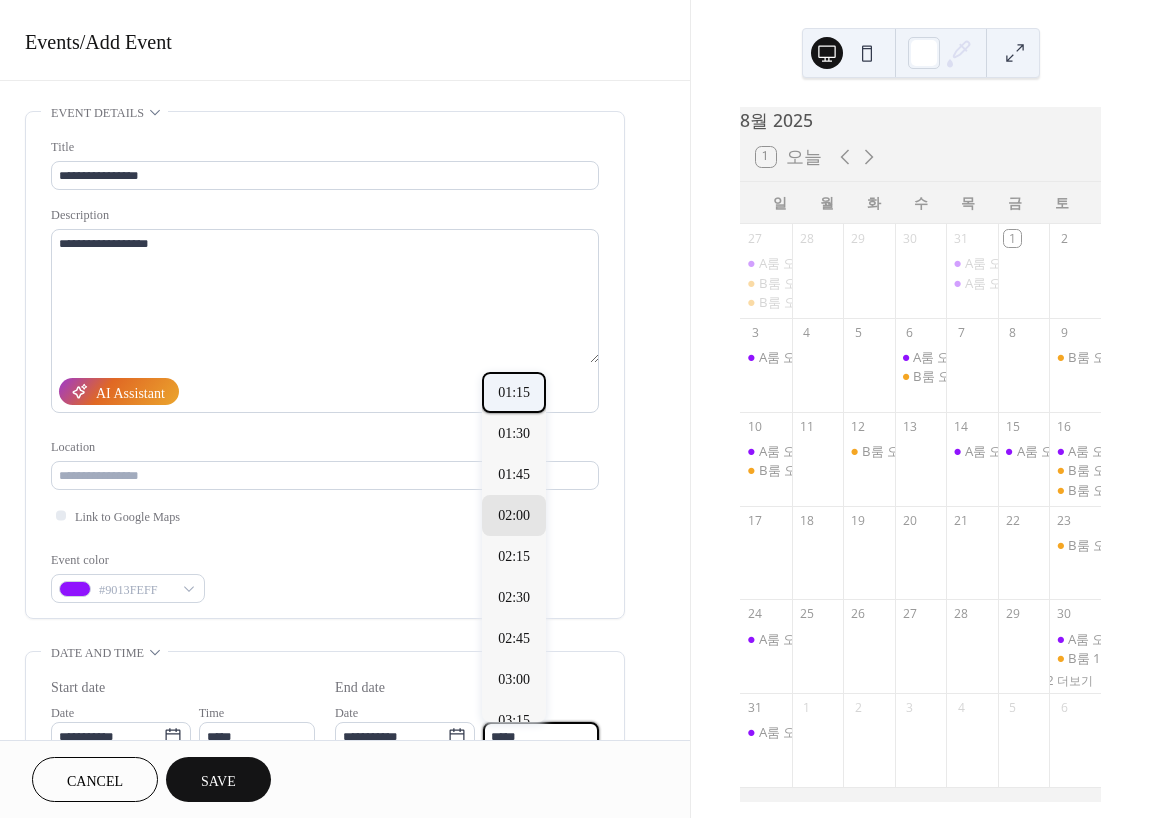 click on "01:15" at bounding box center (514, 392) 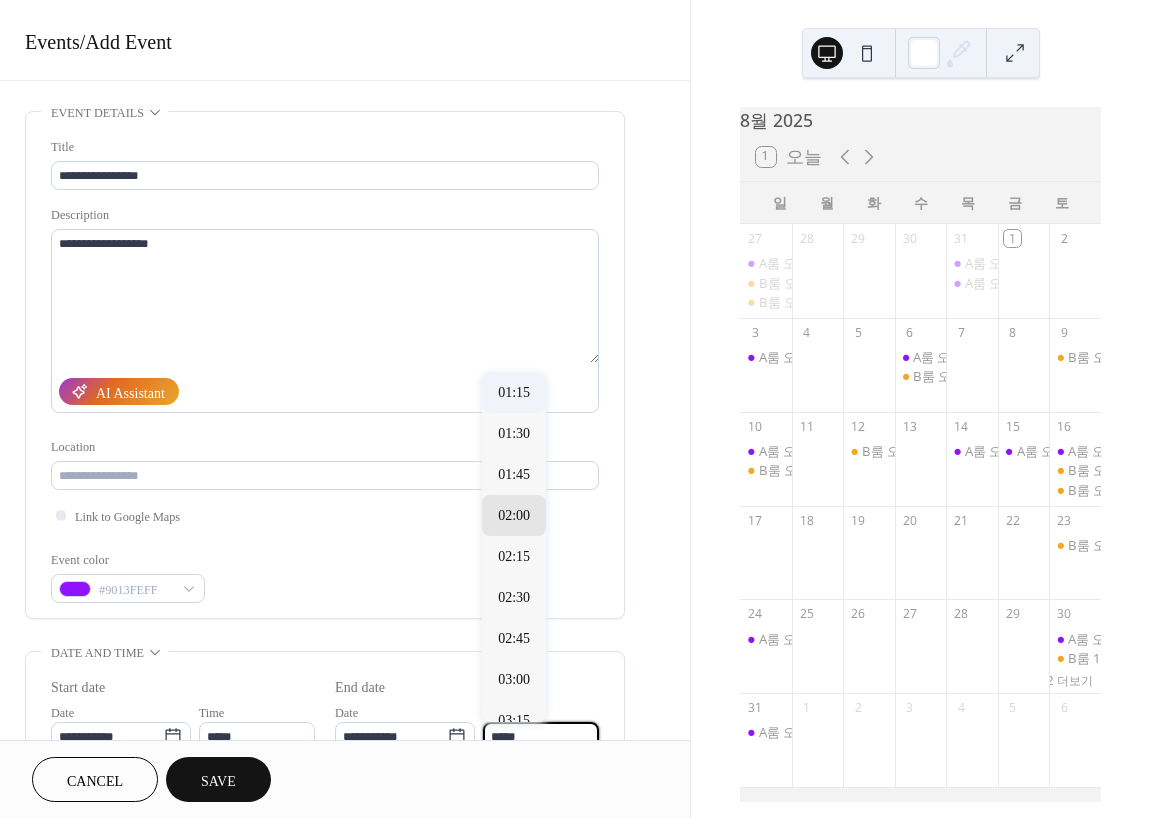 type on "*****" 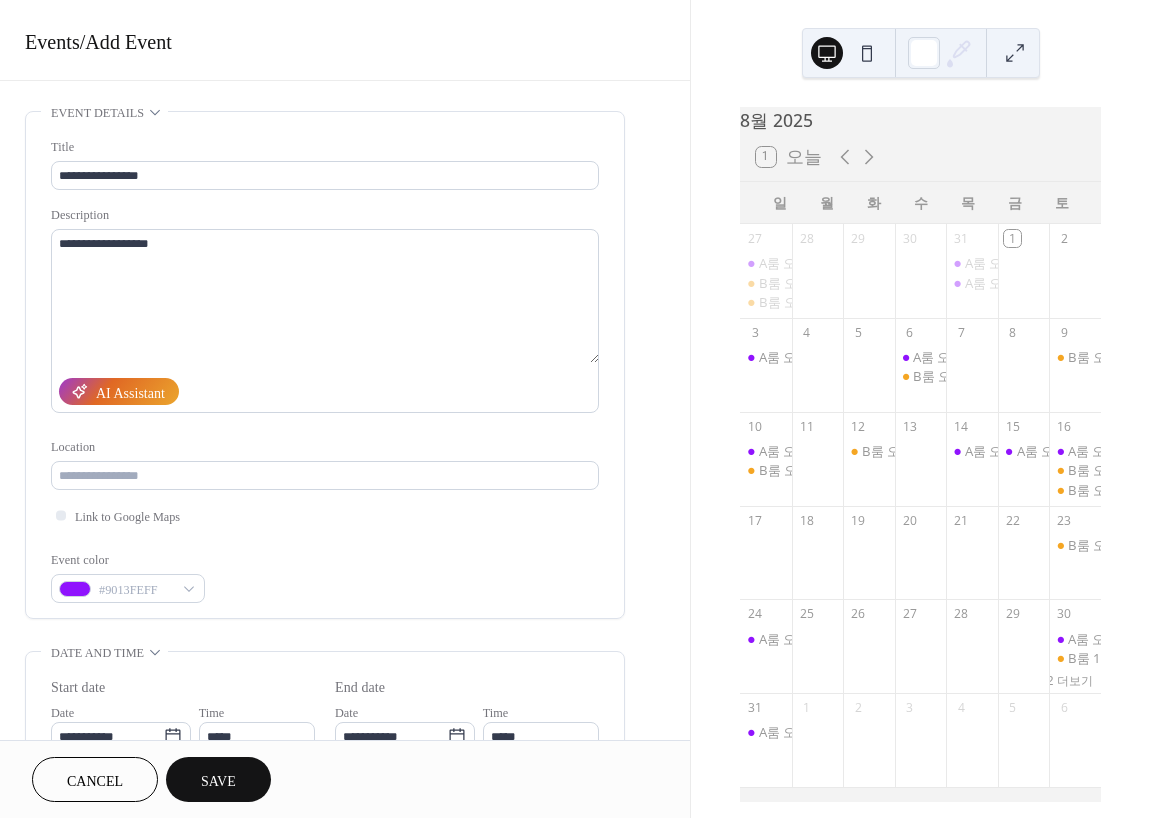 click on "Save" at bounding box center [218, 779] 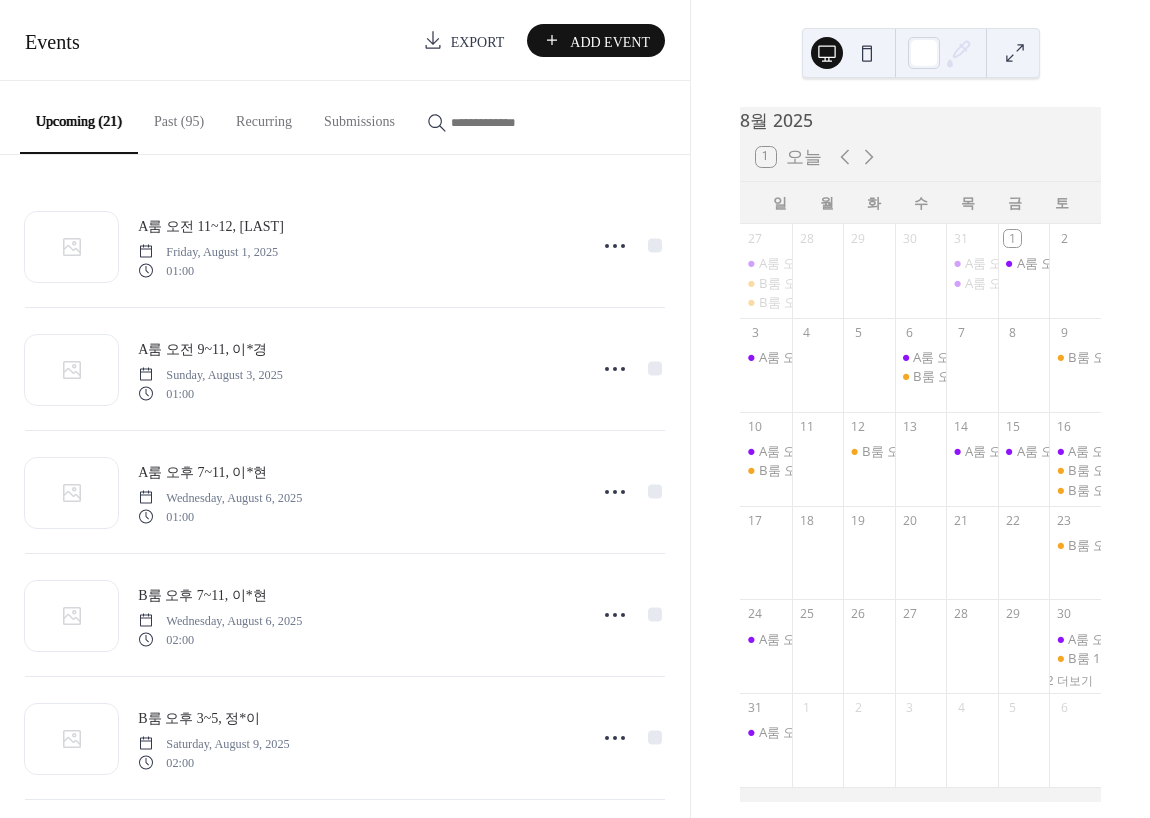 click on "Add Event" at bounding box center [596, 40] 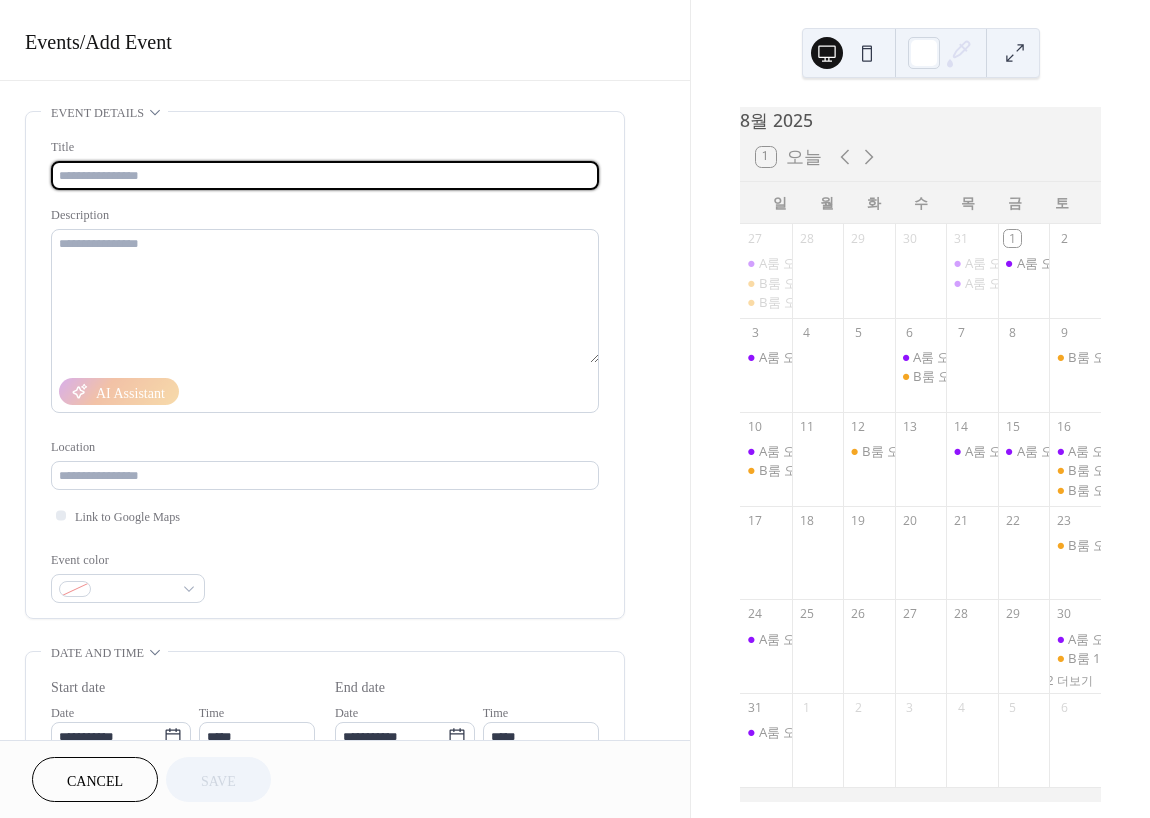click at bounding box center [325, 175] 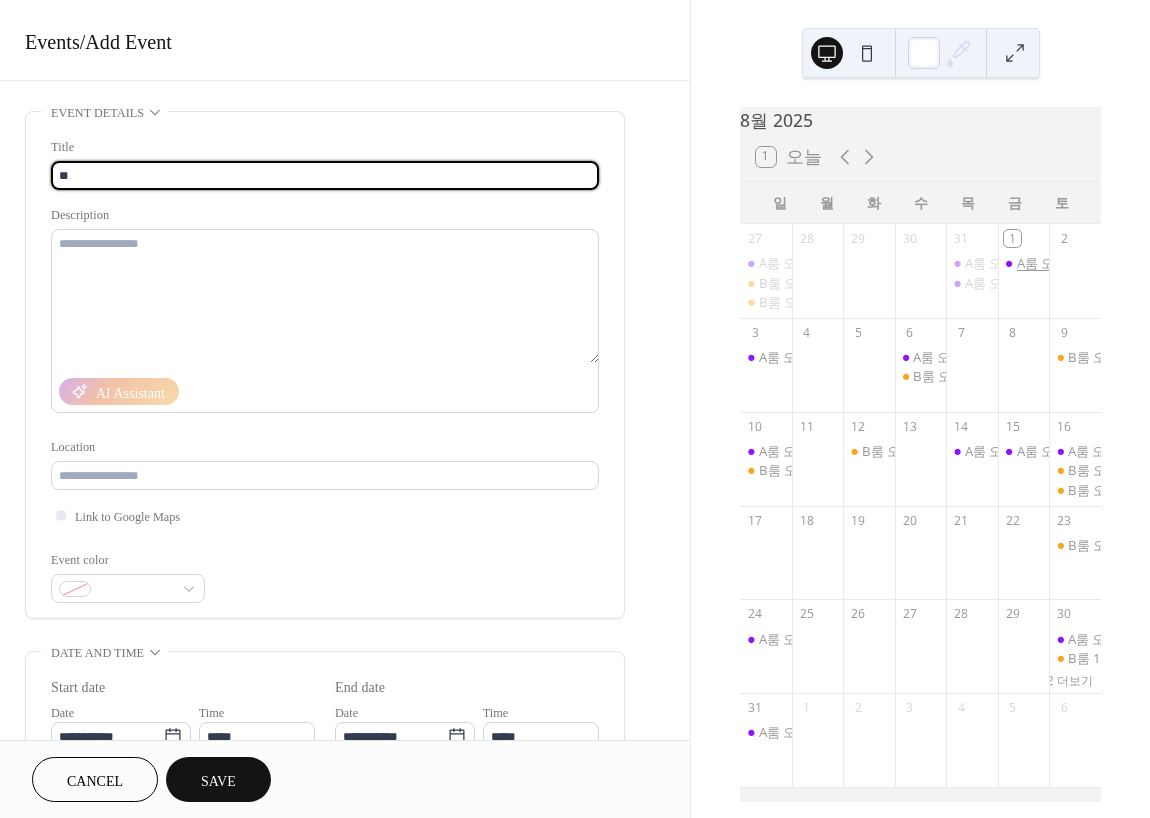 click on "A룸 오전 11~12, [LAST]" at bounding box center (1085, 263) 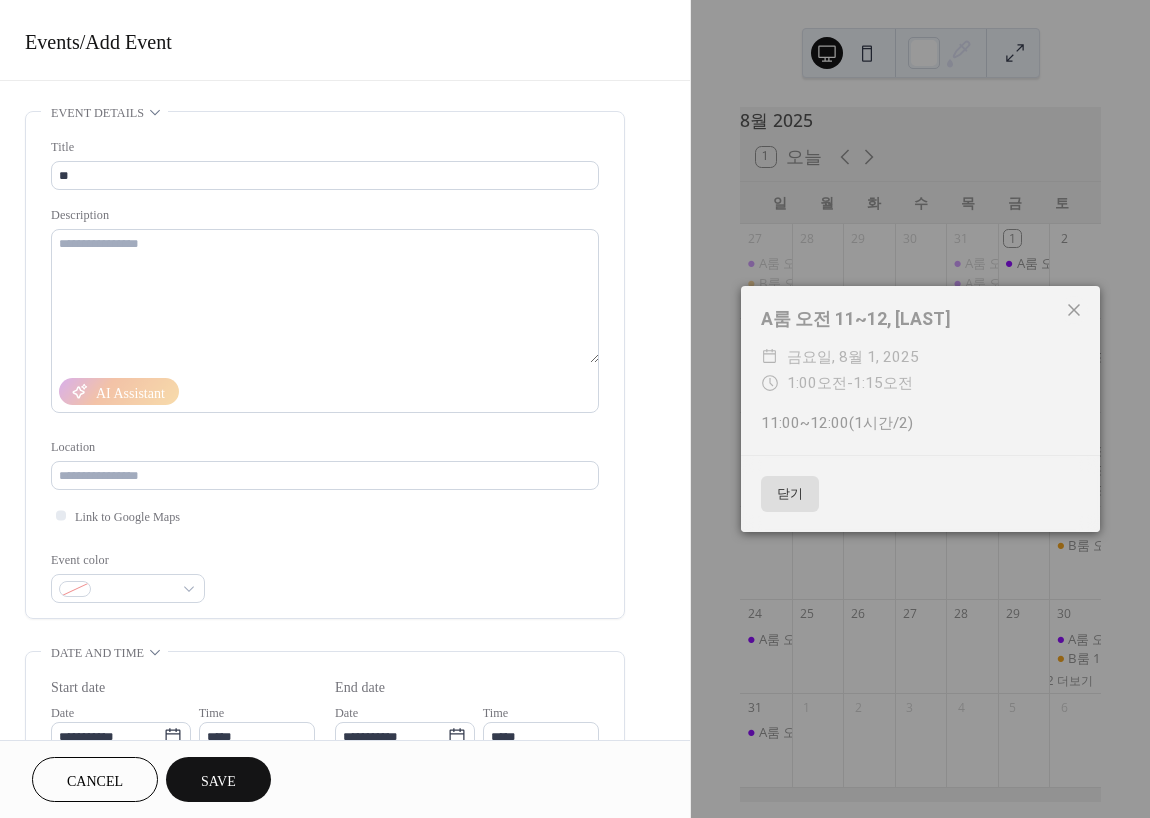 click 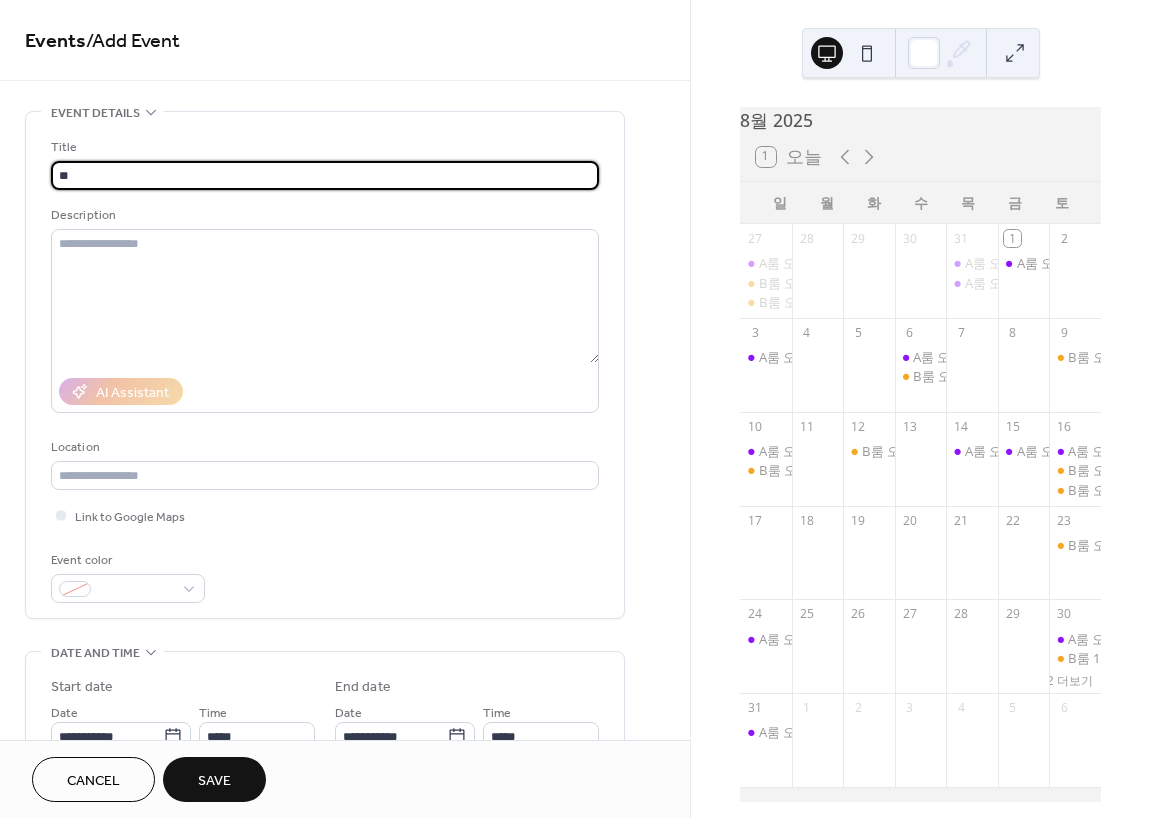 click on "**" at bounding box center [325, 175] 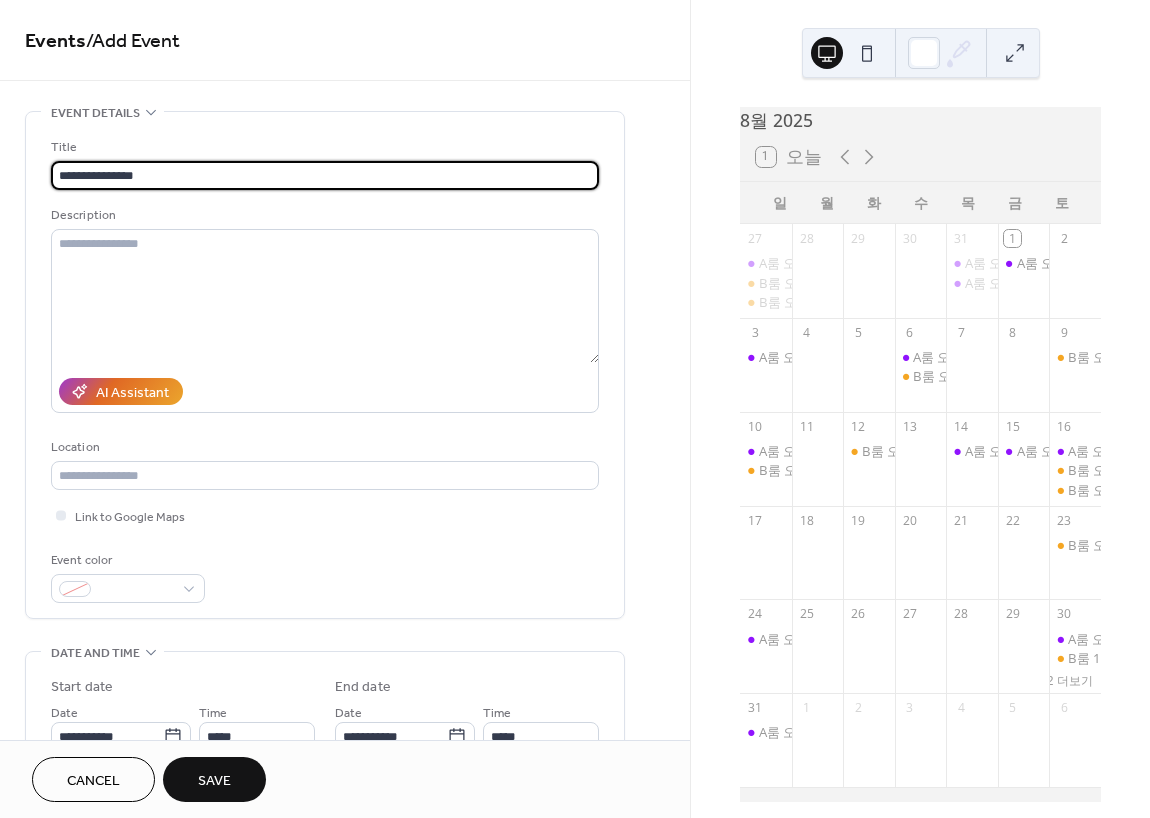 type on "**********" 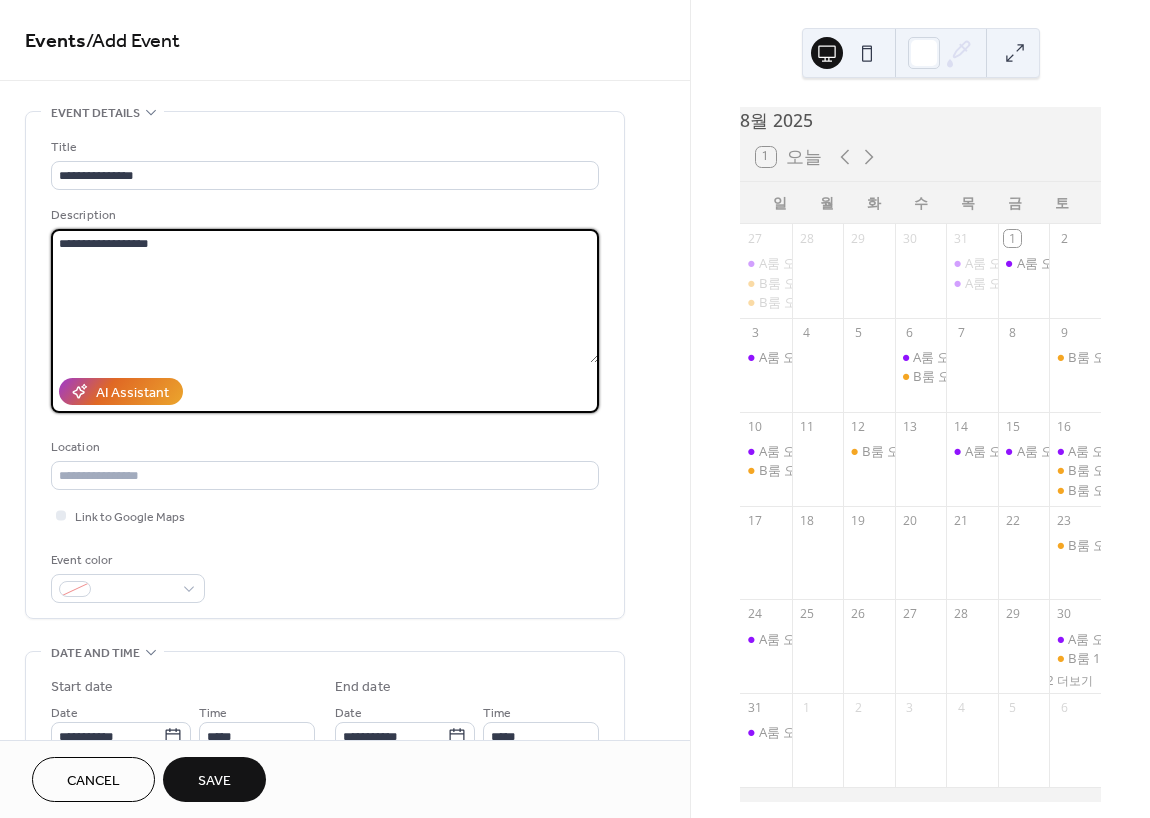 type on "**********" 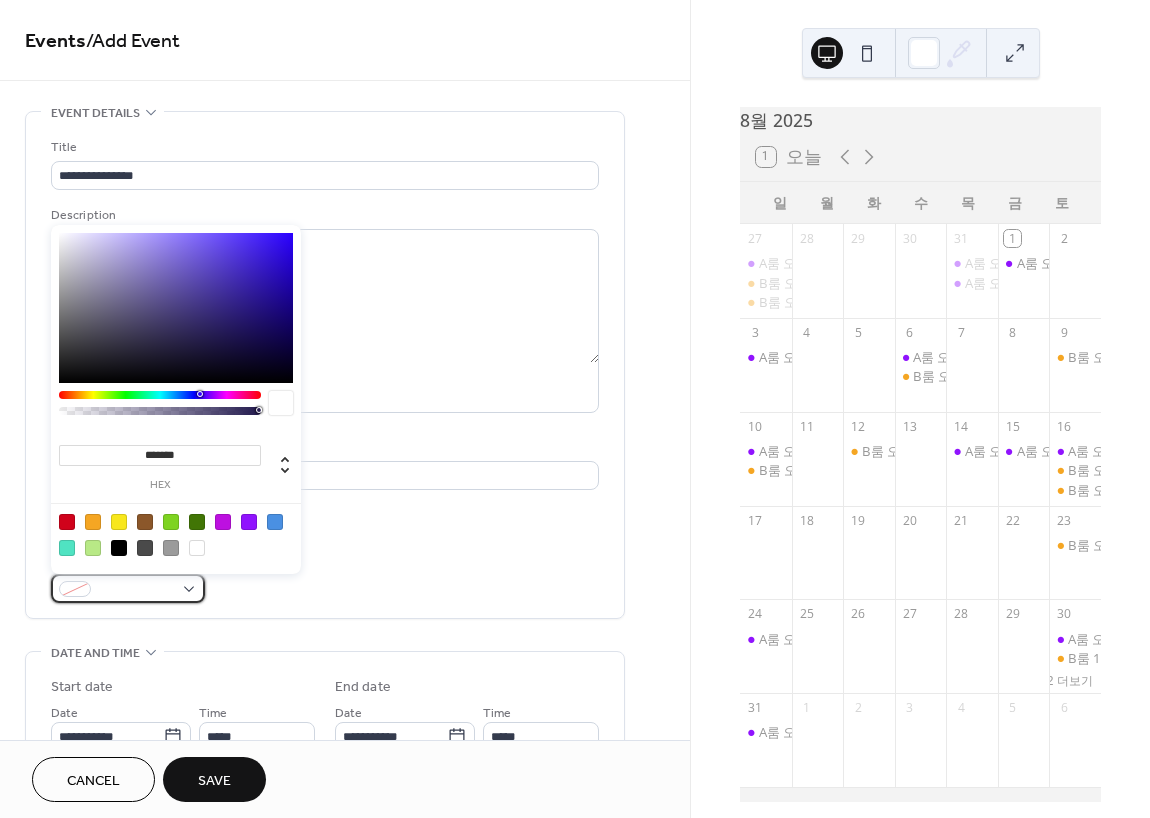 click at bounding box center (136, 590) 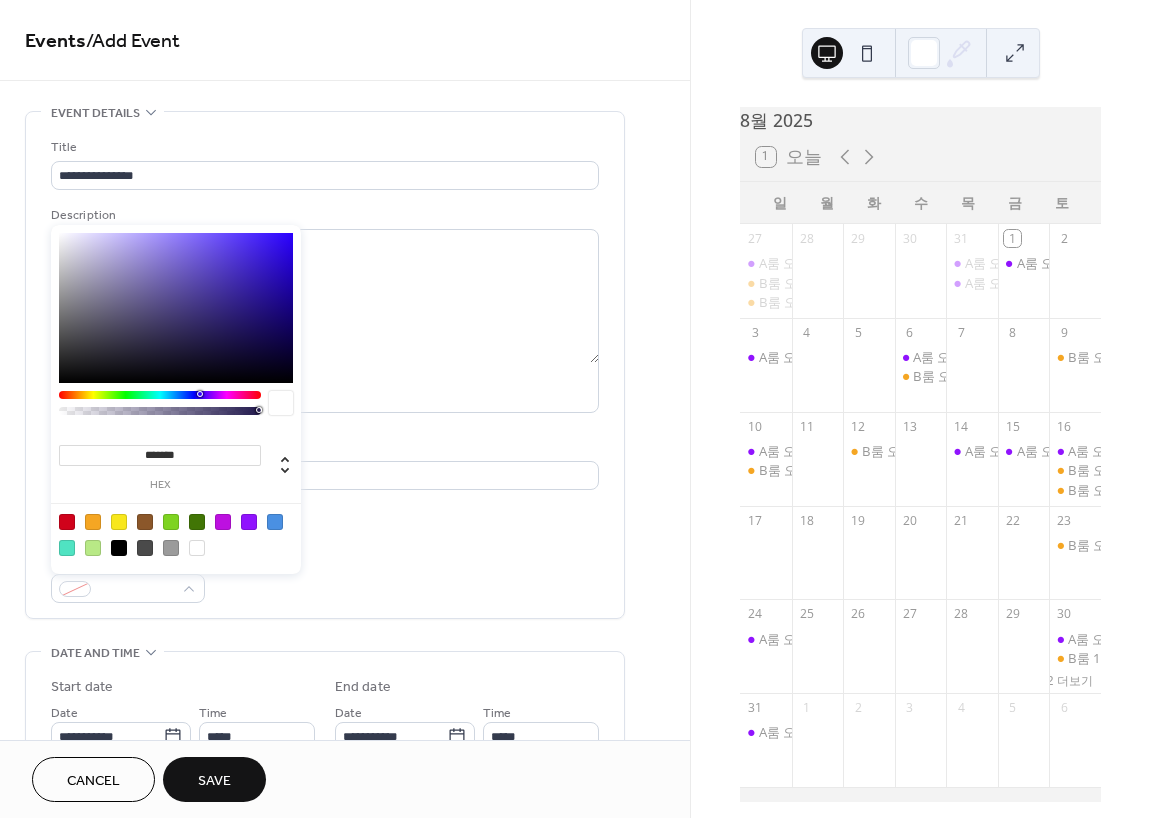 click at bounding box center [93, 522] 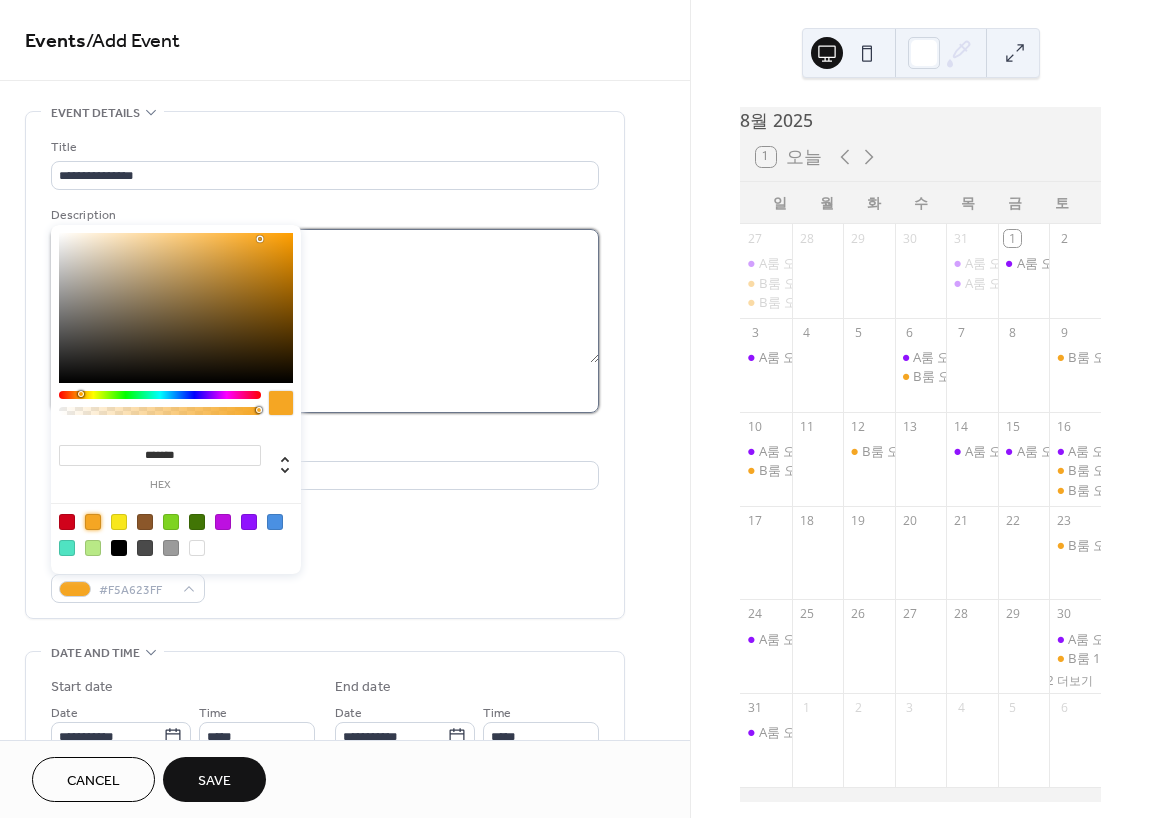 click on "**********" at bounding box center (325, 296) 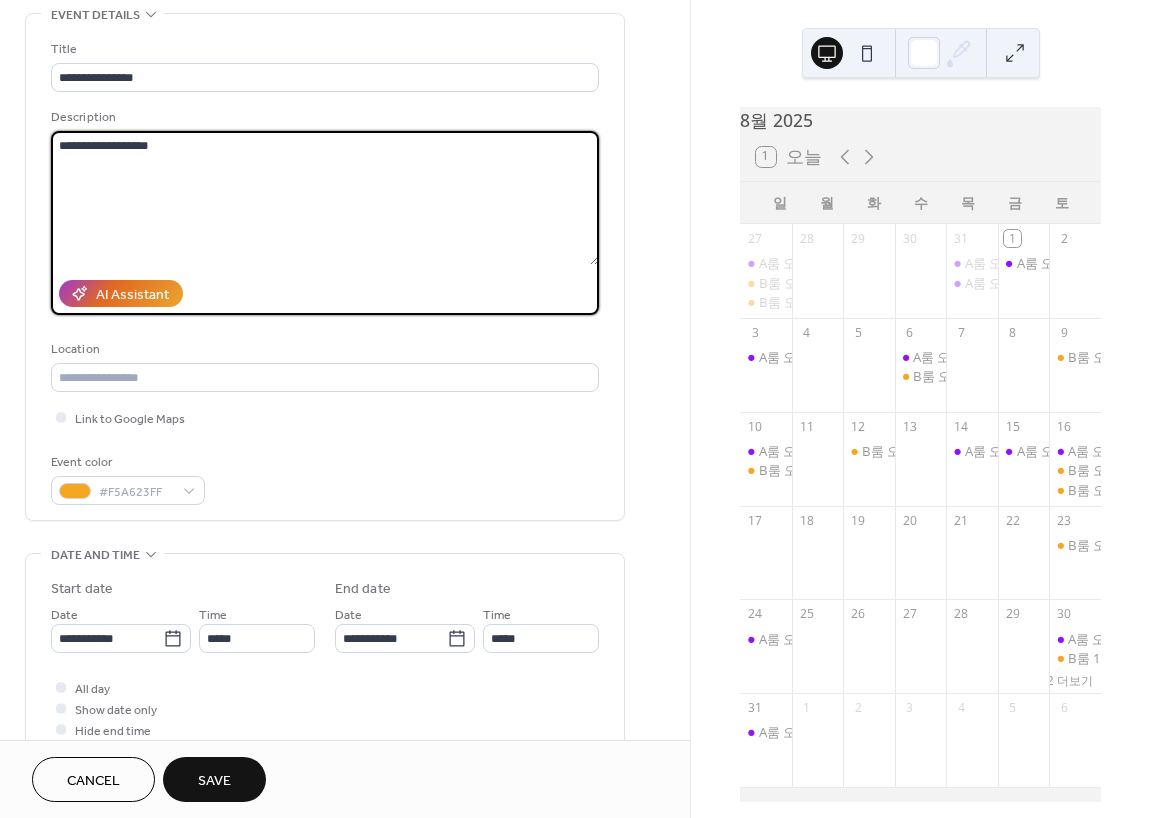 scroll, scrollTop: 100, scrollLeft: 0, axis: vertical 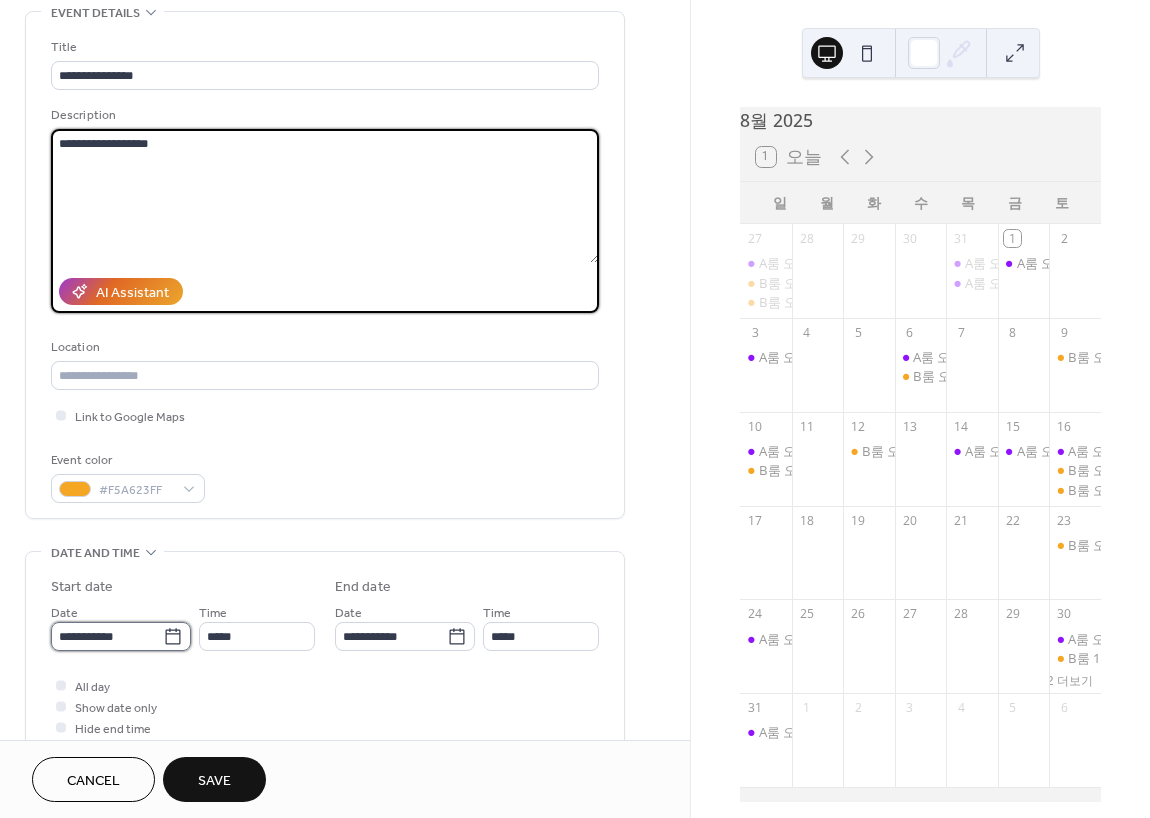 click on "**********" at bounding box center (107, 636) 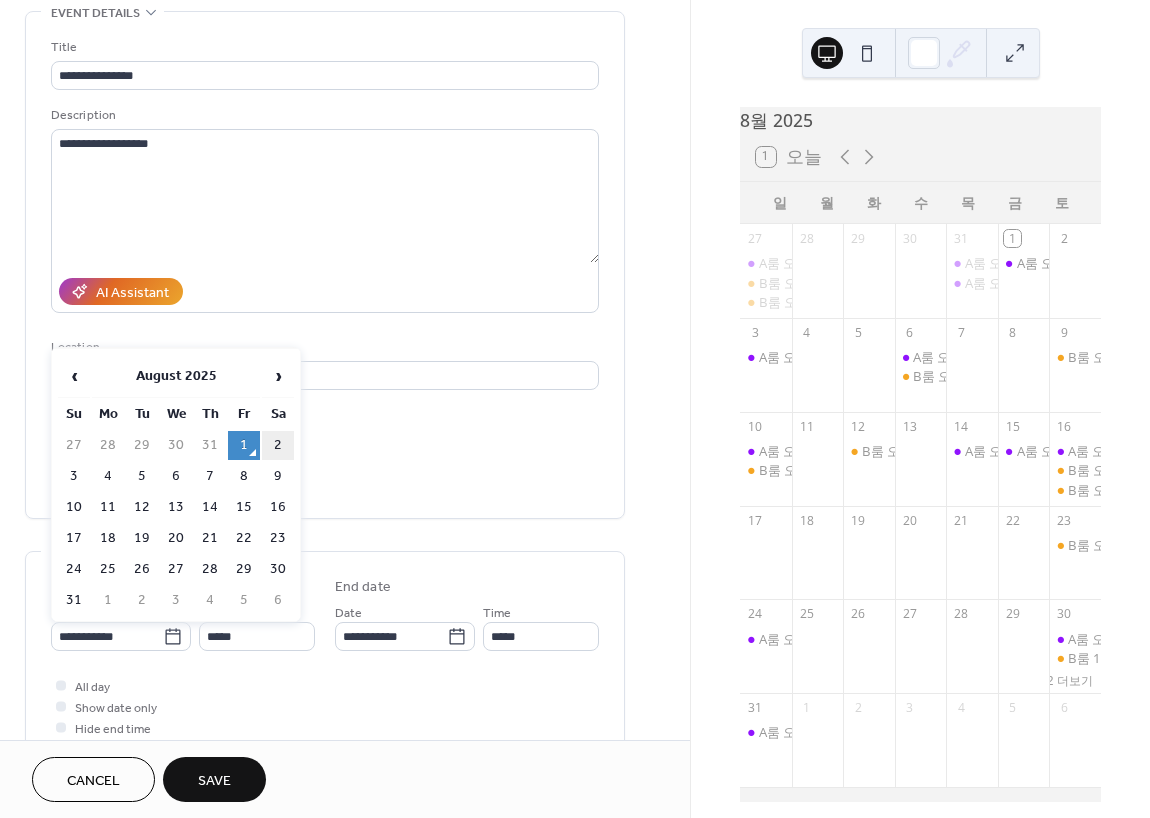 click on "2" at bounding box center (278, 445) 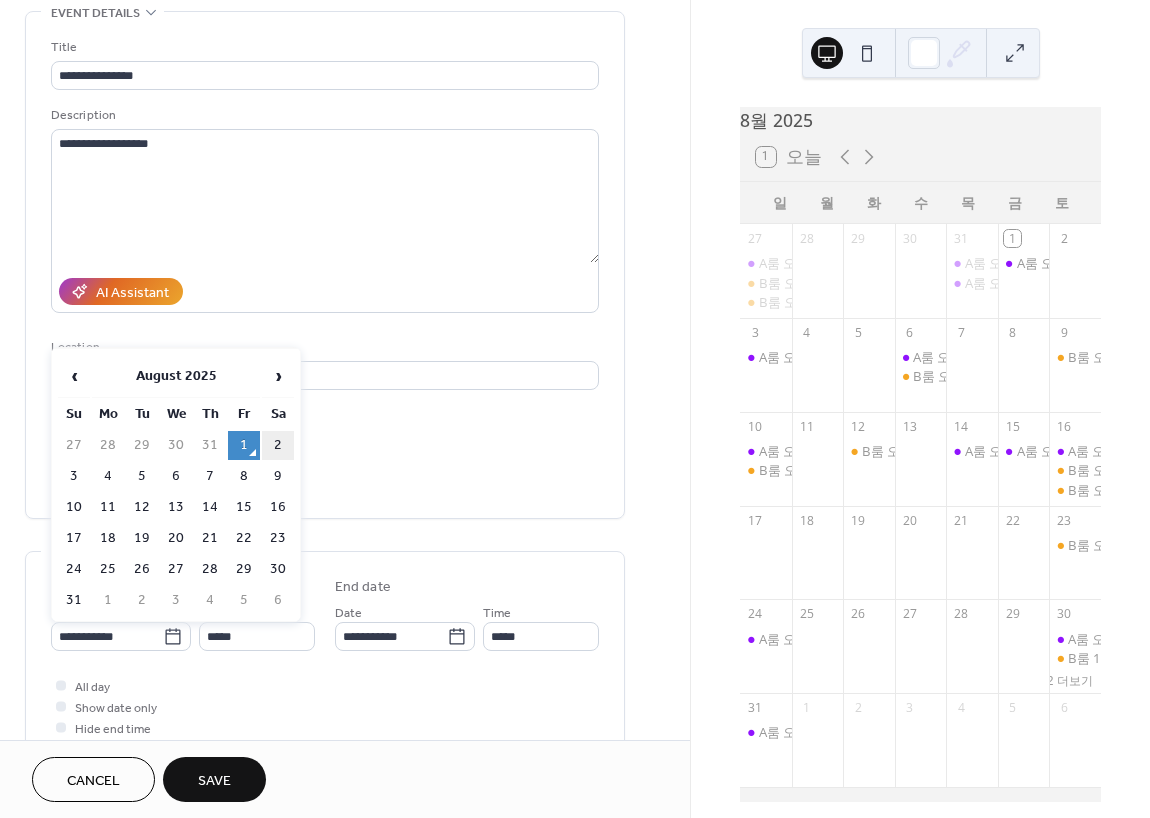 type on "**********" 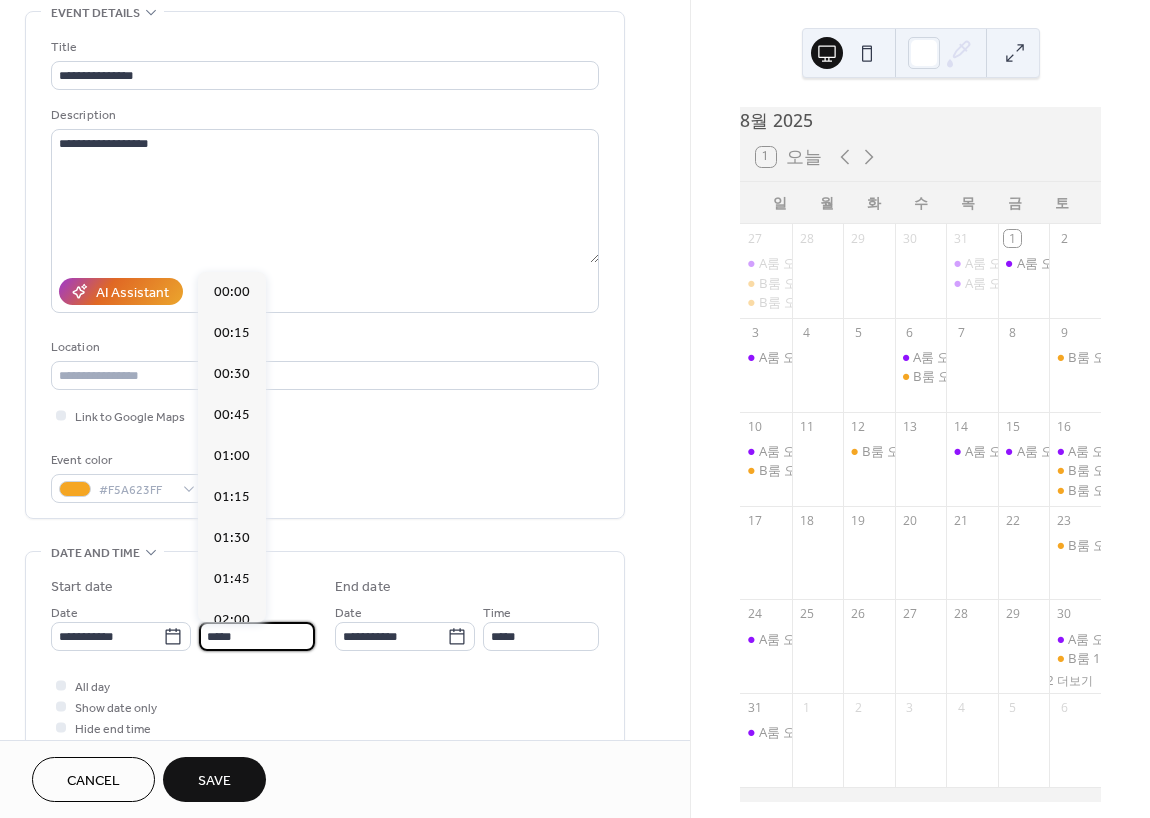 click on "*****" at bounding box center [257, 636] 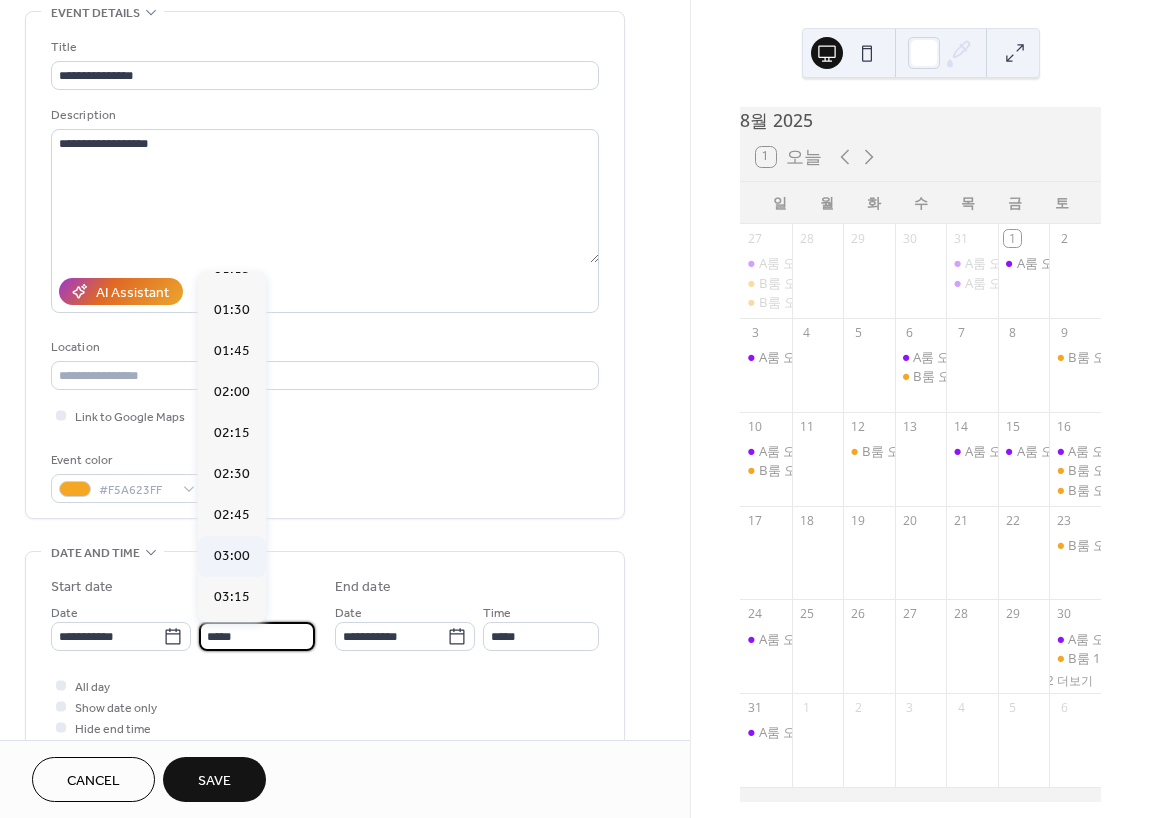 scroll, scrollTop: 0, scrollLeft: 0, axis: both 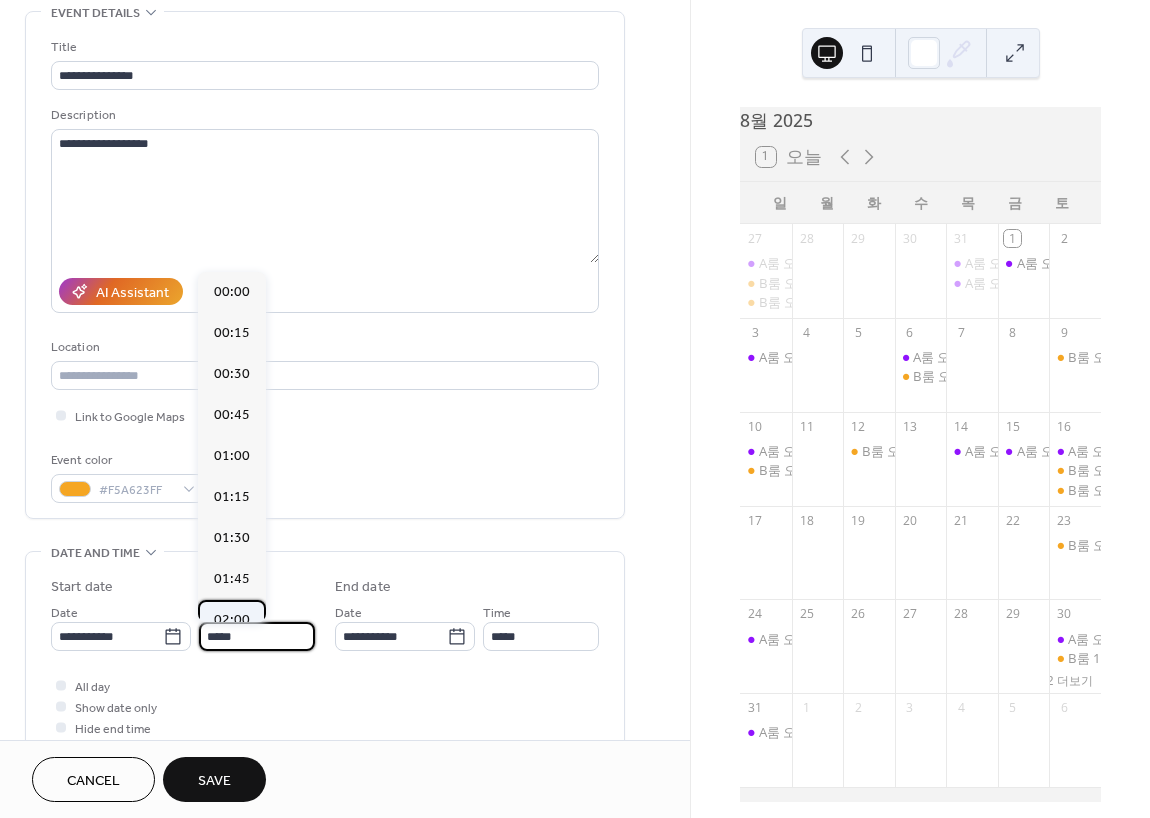 click on "02:00" at bounding box center (232, 620) 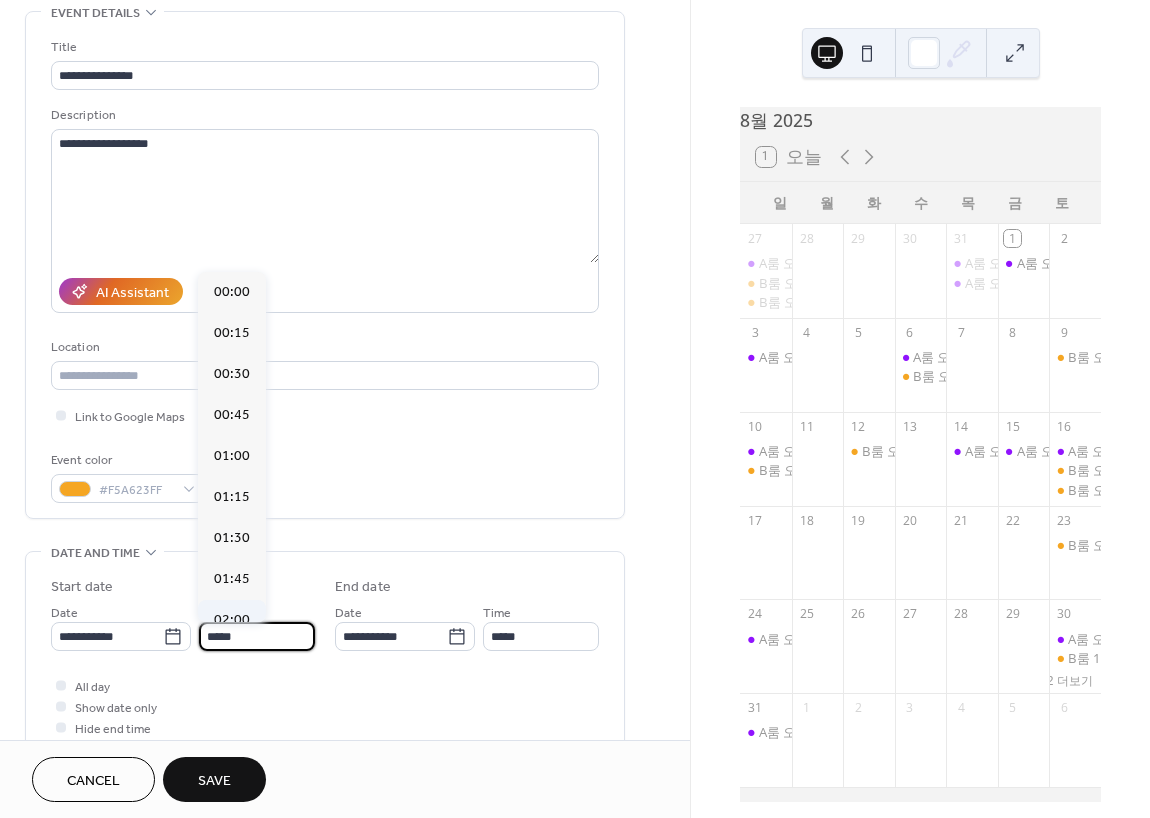 type on "*****" 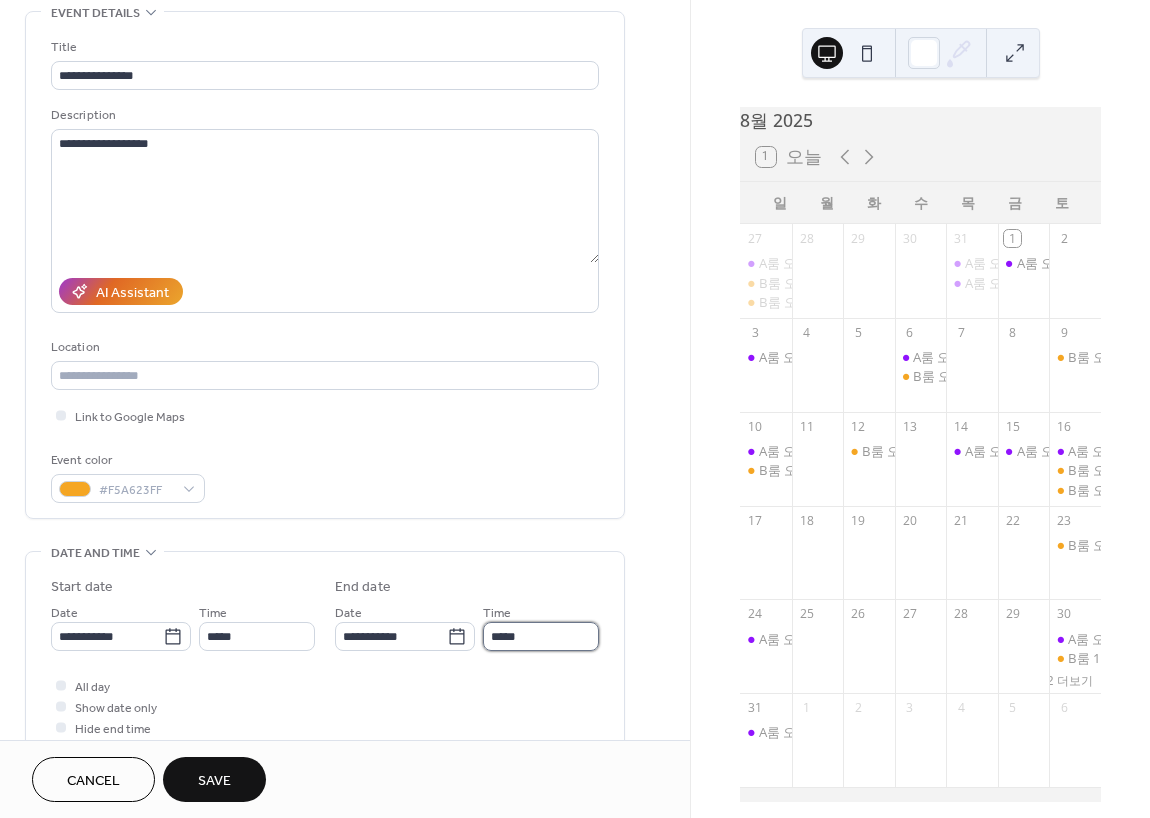 click on "*****" at bounding box center [541, 636] 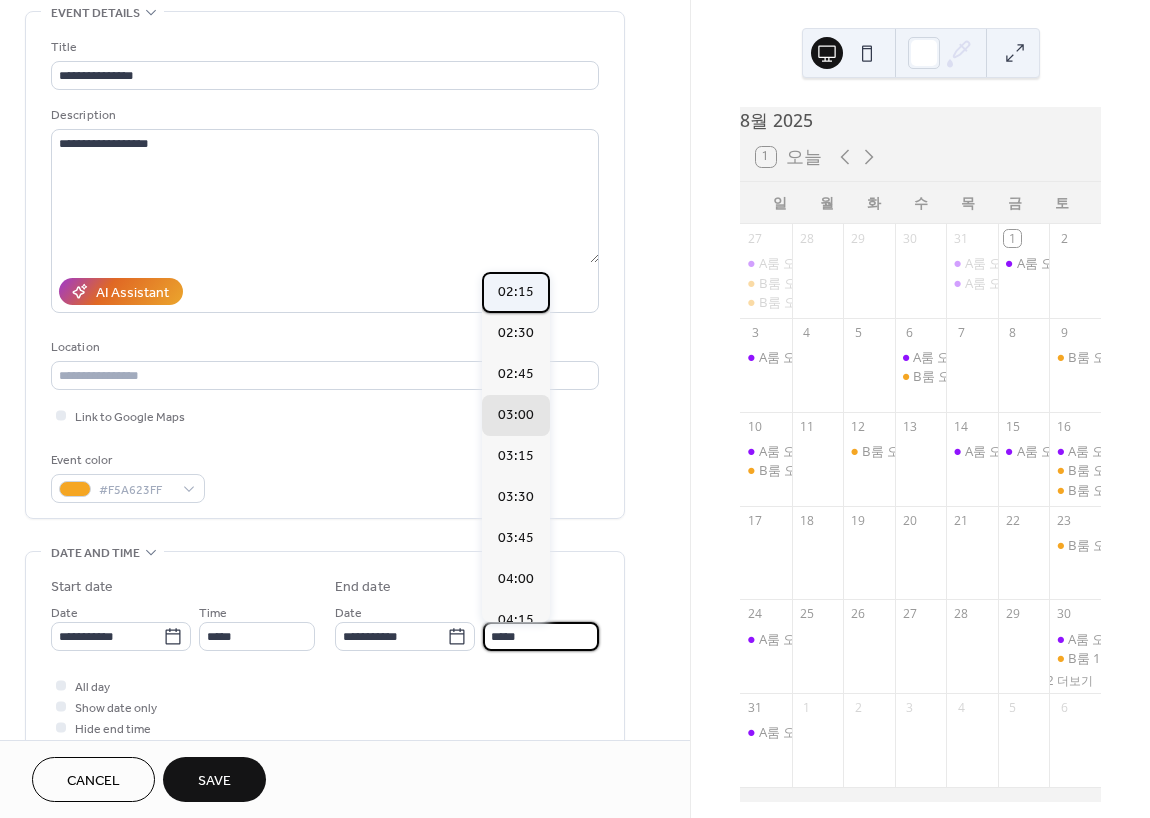 click on "02:15" at bounding box center (516, 292) 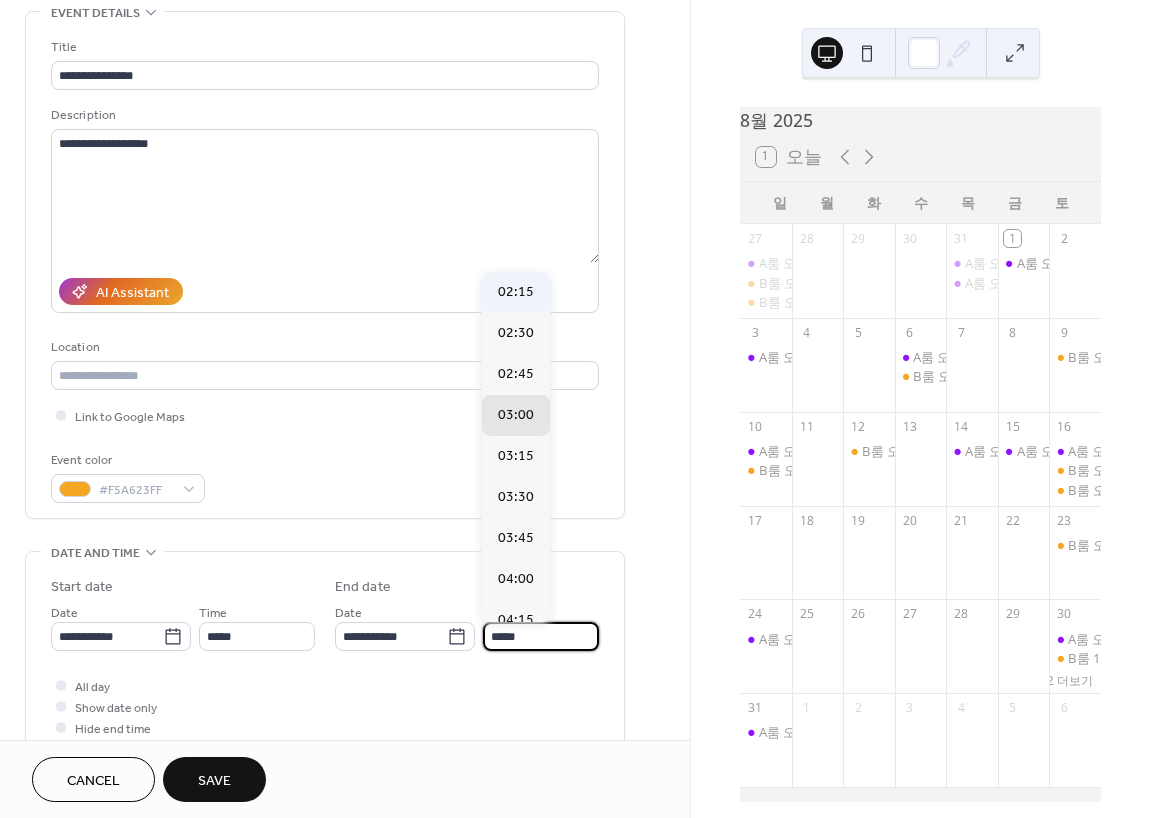 type on "*****" 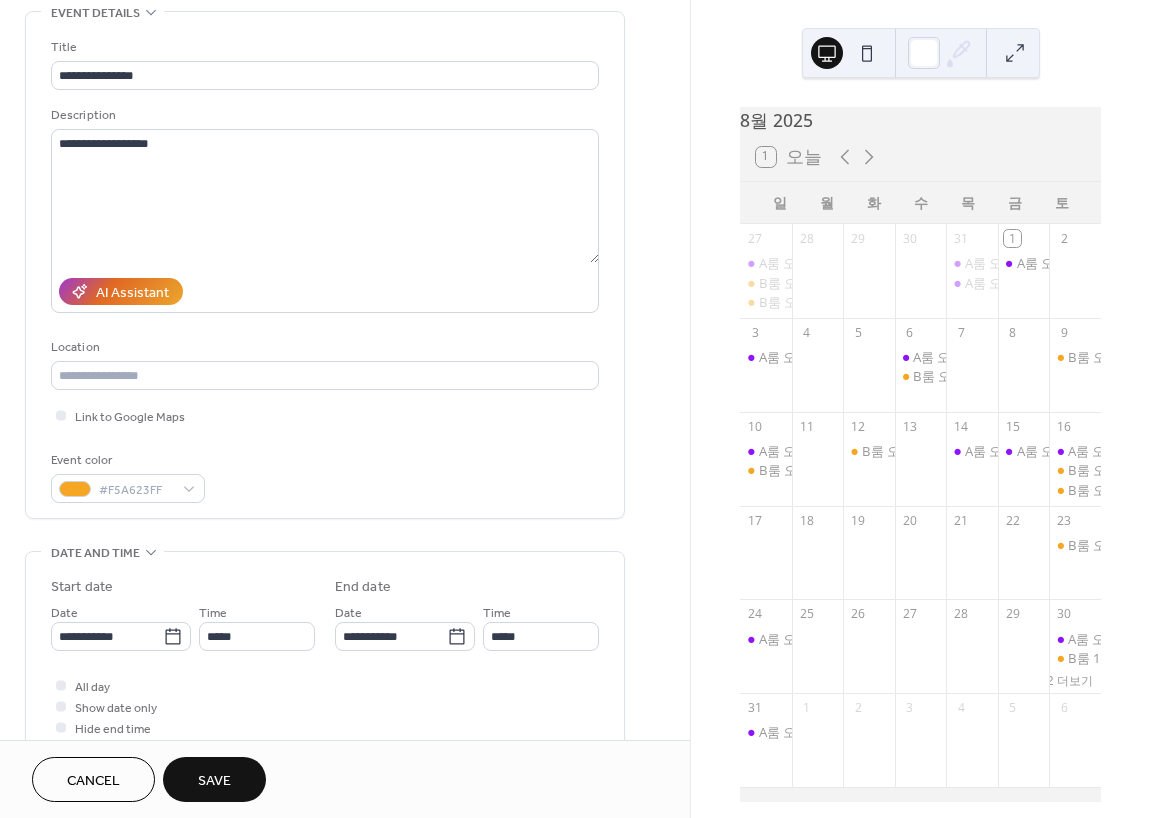 click on "Save" at bounding box center (214, 781) 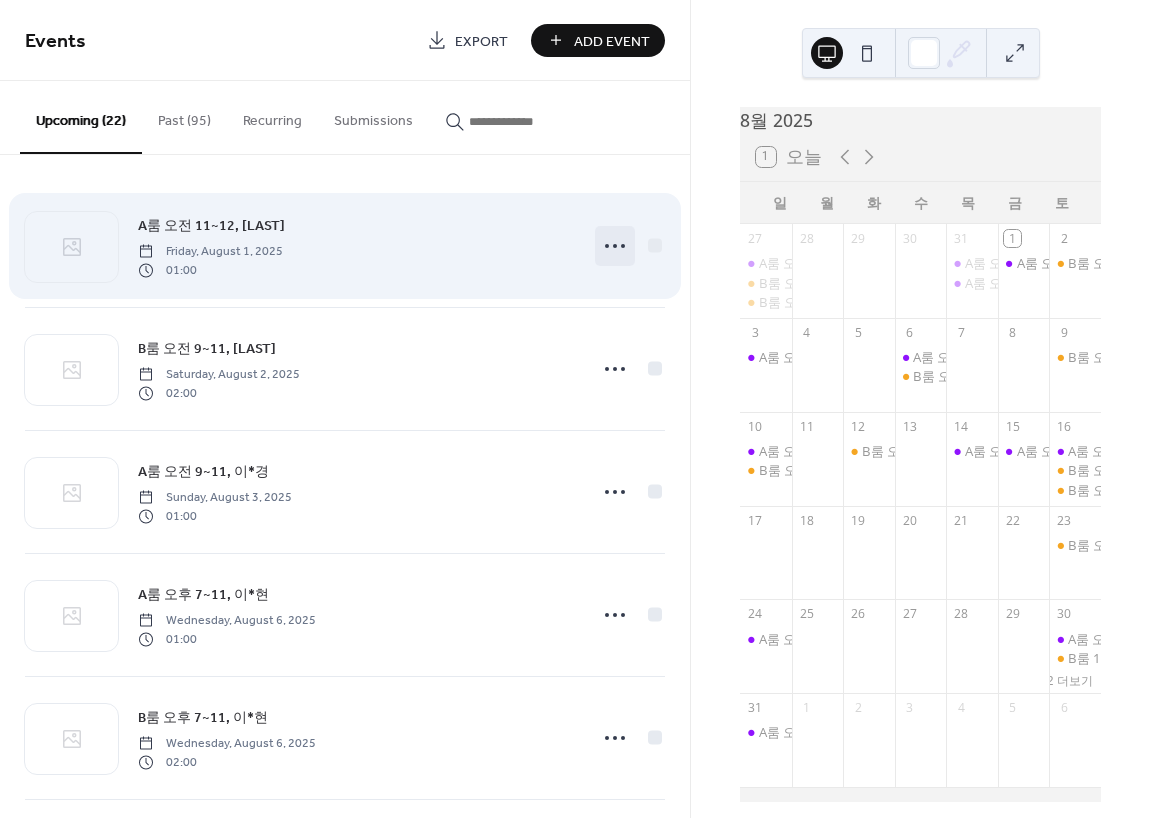 click 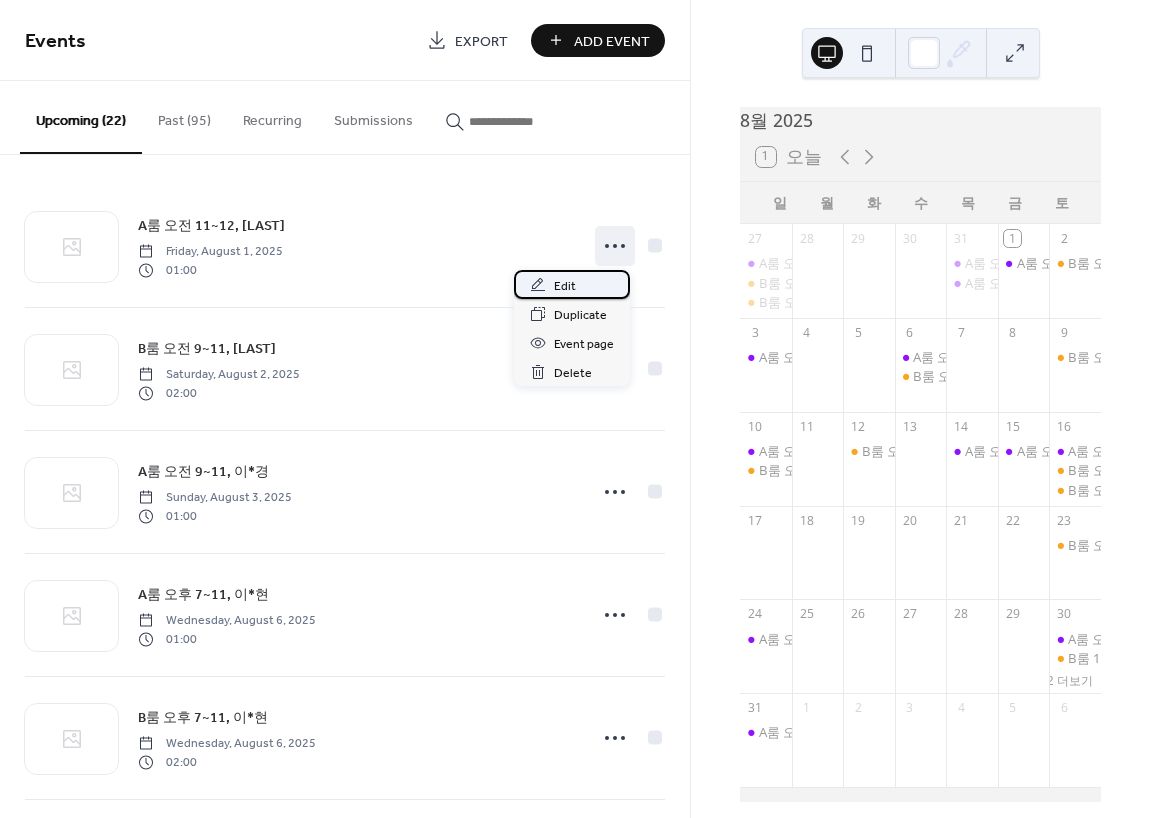 click on "Edit" at bounding box center (572, 284) 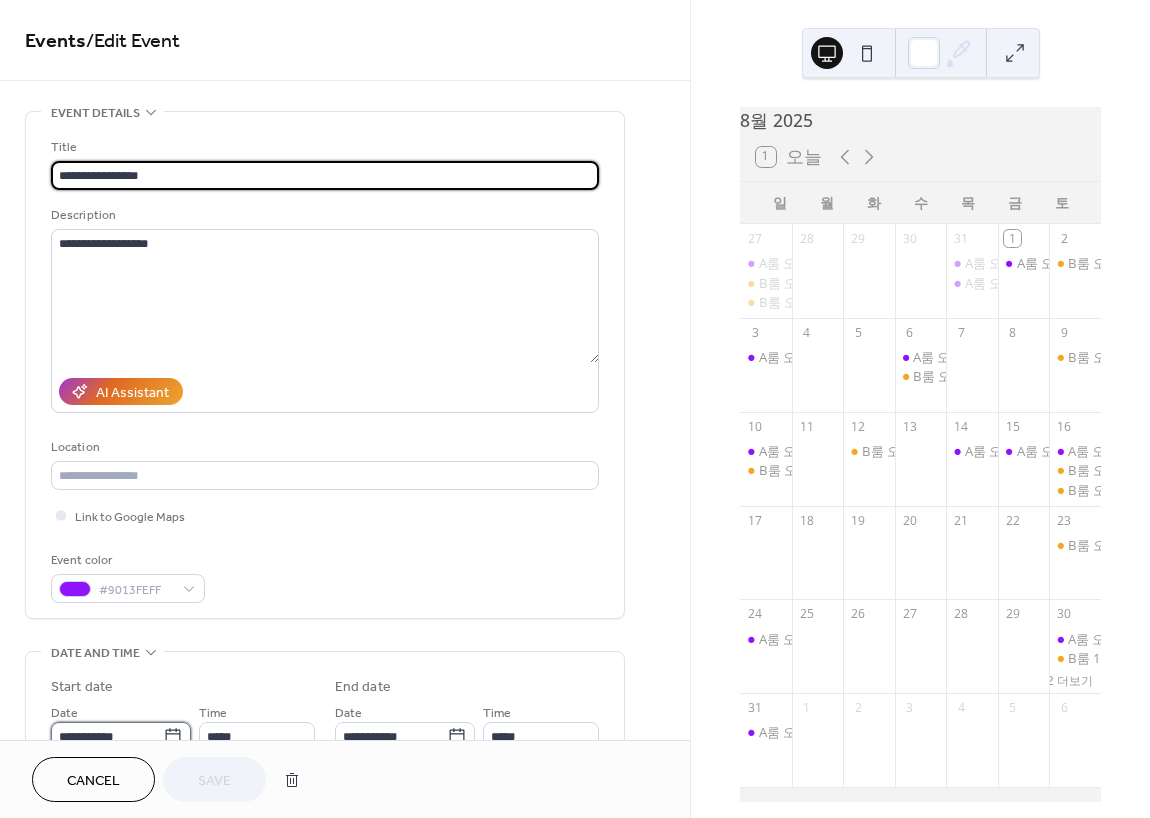click on "**********" at bounding box center [107, 736] 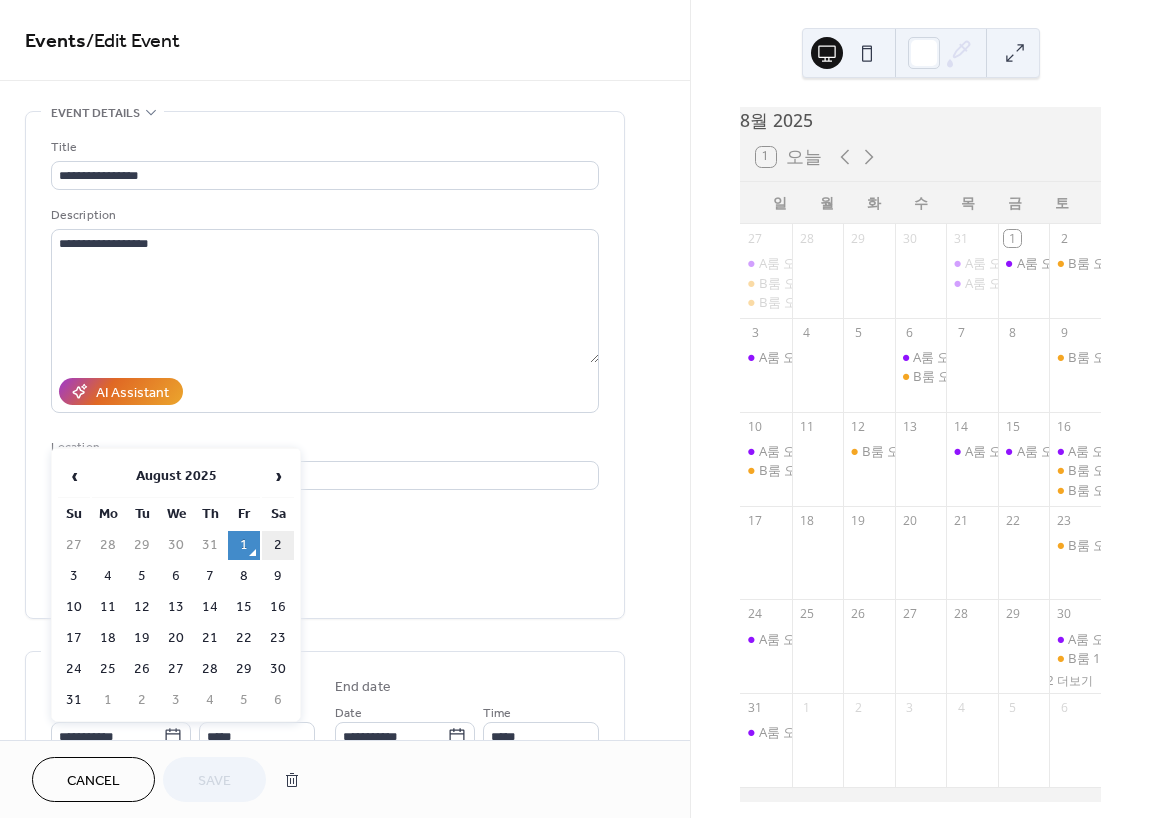 click on "2" at bounding box center (278, 545) 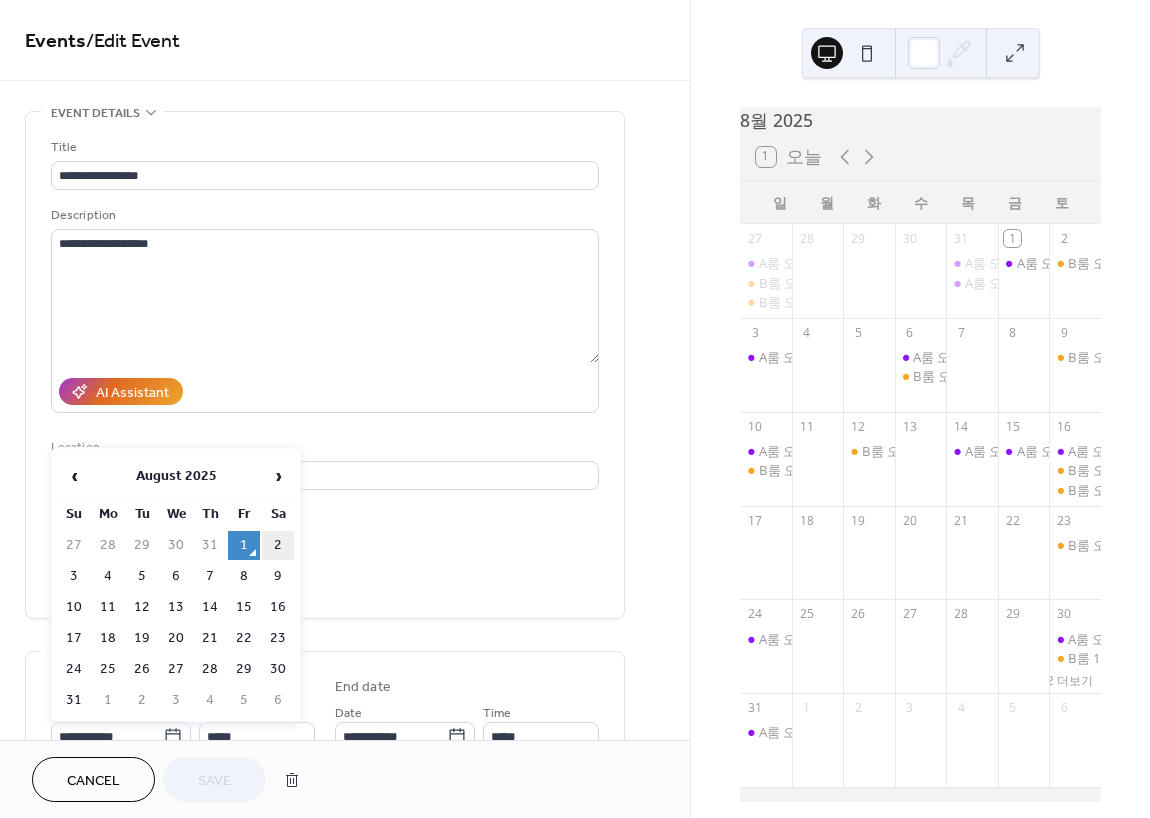 type on "**********" 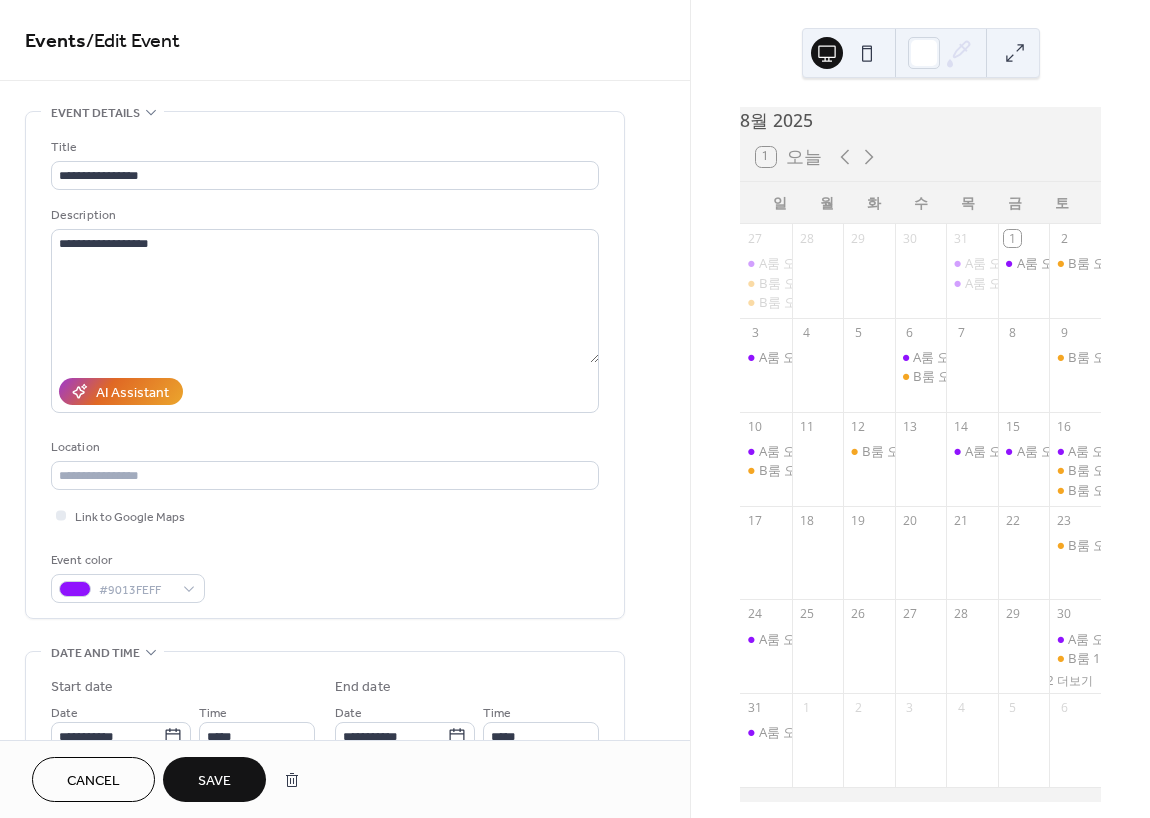 click on "Save" at bounding box center (214, 781) 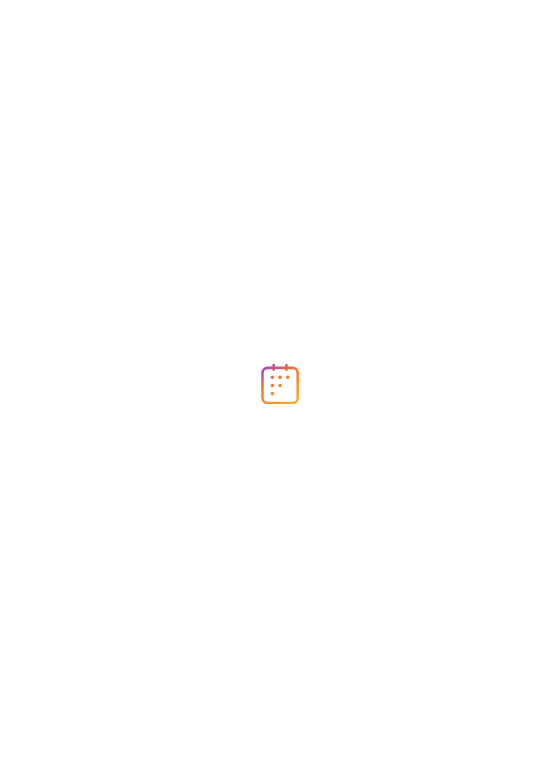scroll, scrollTop: 0, scrollLeft: 0, axis: both 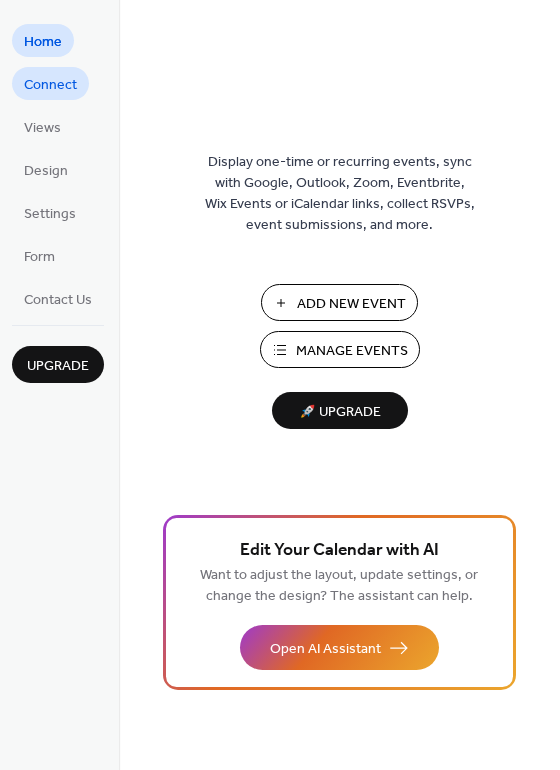 click on "Connect" at bounding box center (50, 85) 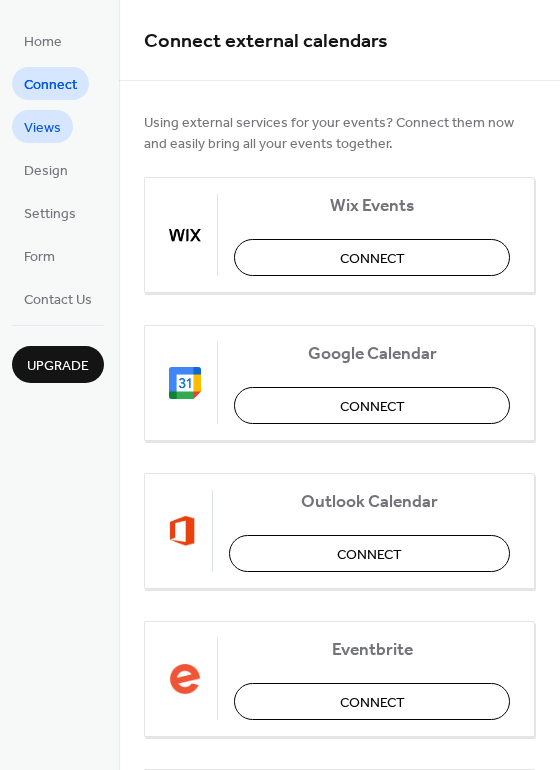 click on "Views" at bounding box center [42, 128] 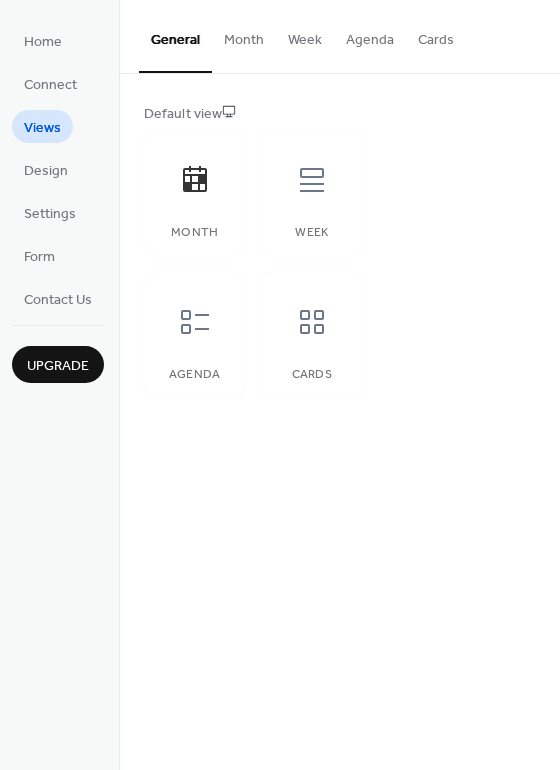 click on "Month" at bounding box center [244, 35] 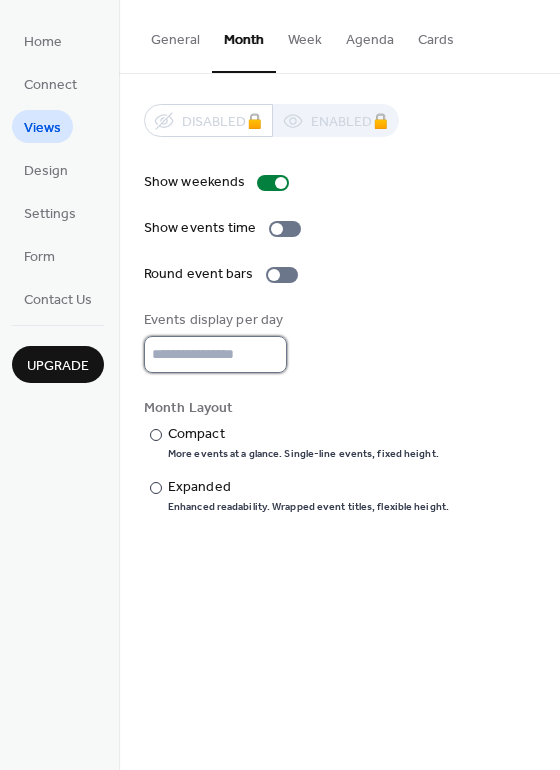 type on "*" 